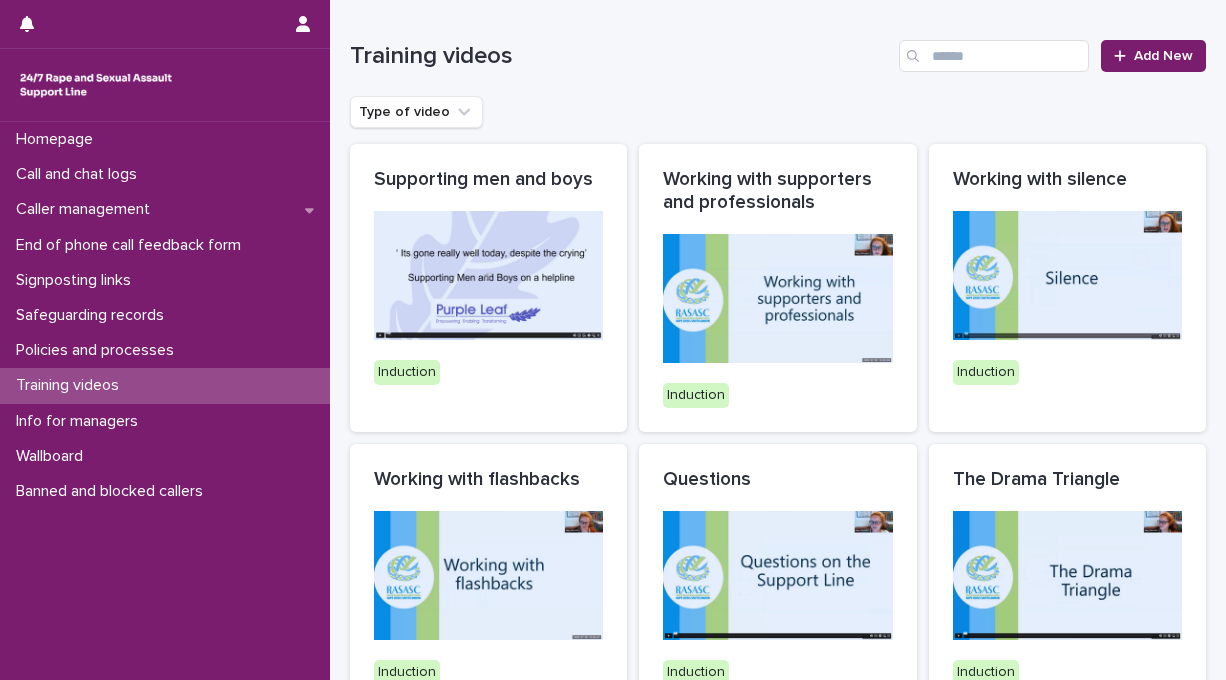 scroll, scrollTop: 0, scrollLeft: 0, axis: both 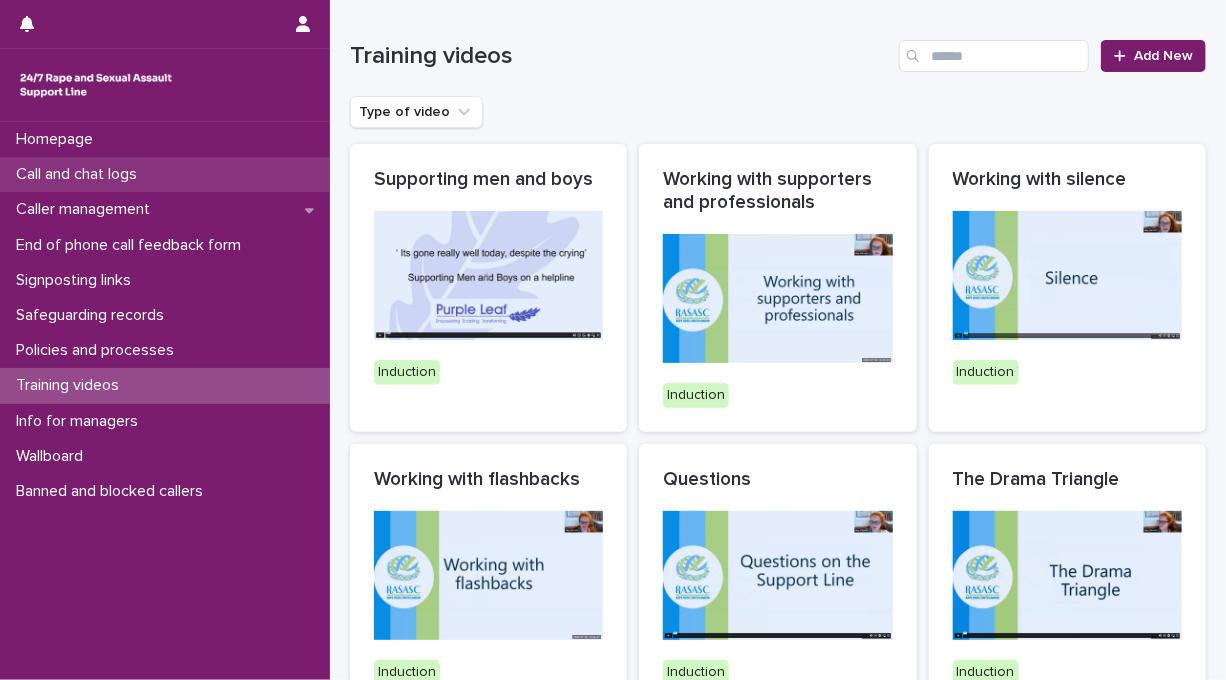 click on "Call and chat logs" at bounding box center [165, 174] 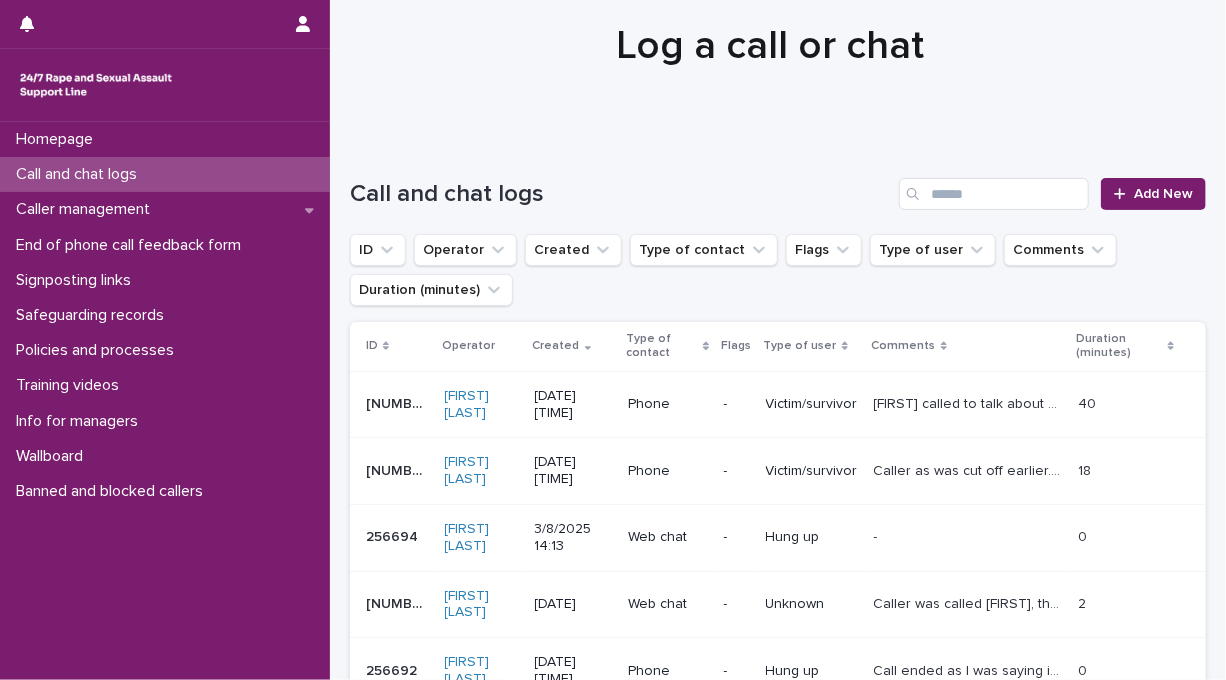 scroll, scrollTop: 63, scrollLeft: 0, axis: vertical 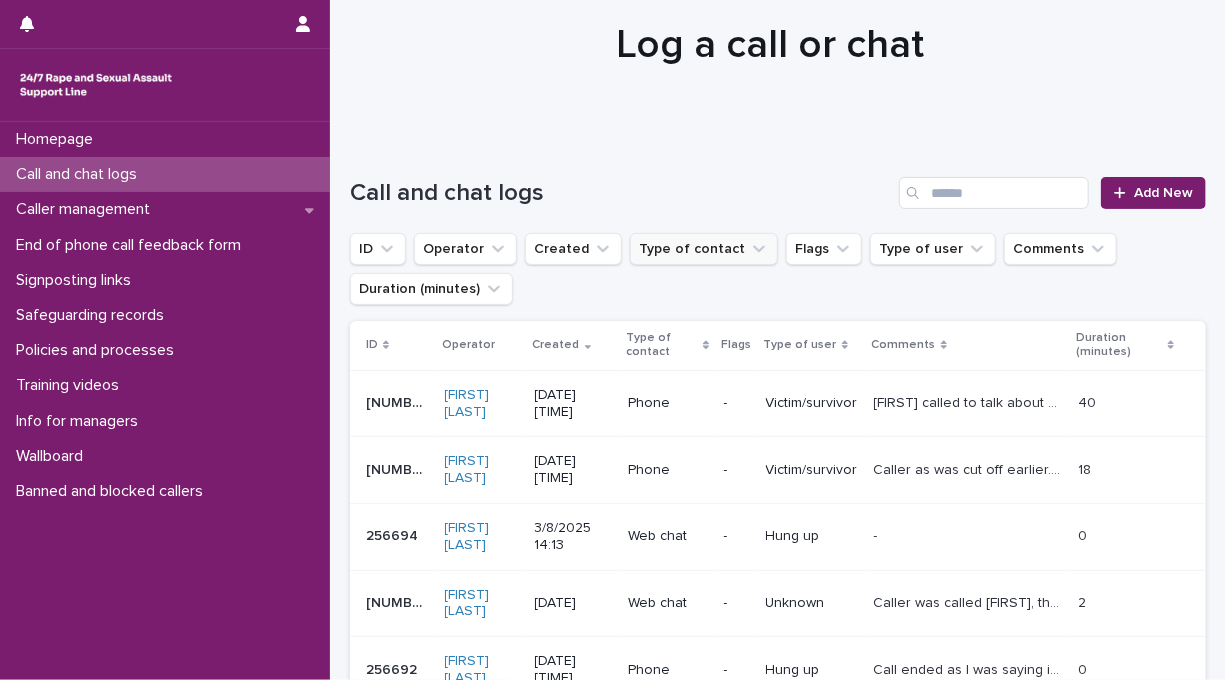 click 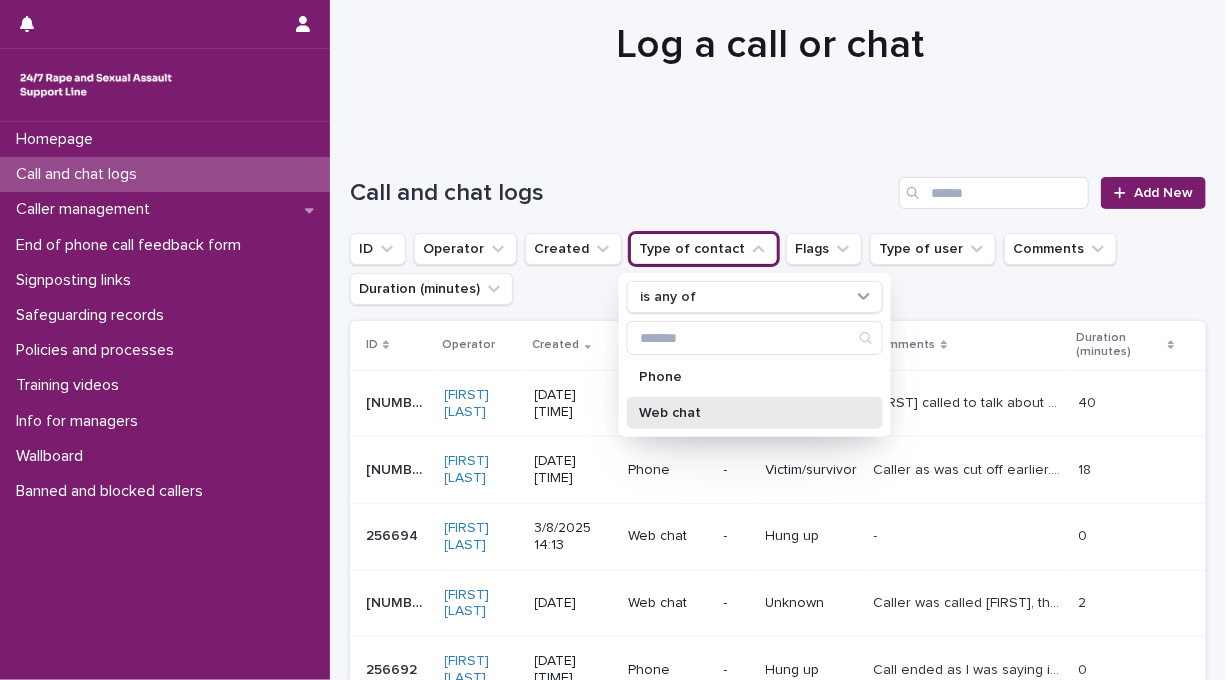 click on "Web chat" at bounding box center (745, 413) 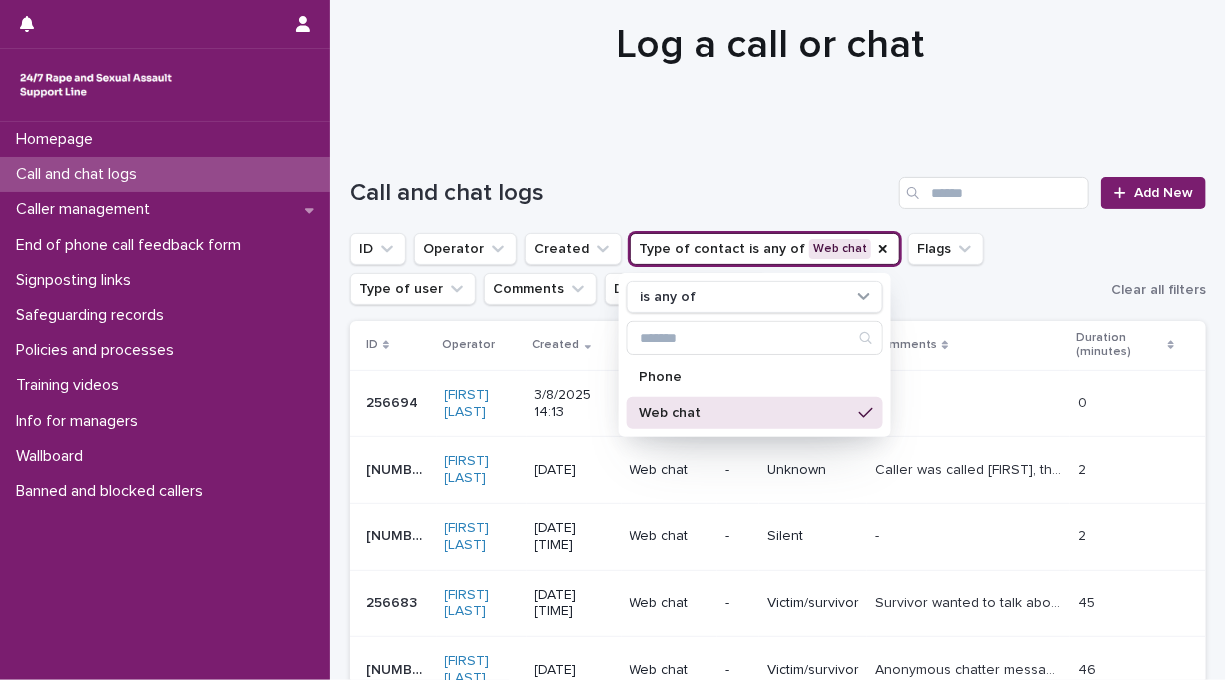 click on "ID Operator Created Type of contact is any of Web chat is any of Phone Web chat Flags Type of user Comments Duration (minutes)" at bounding box center (726, 269) 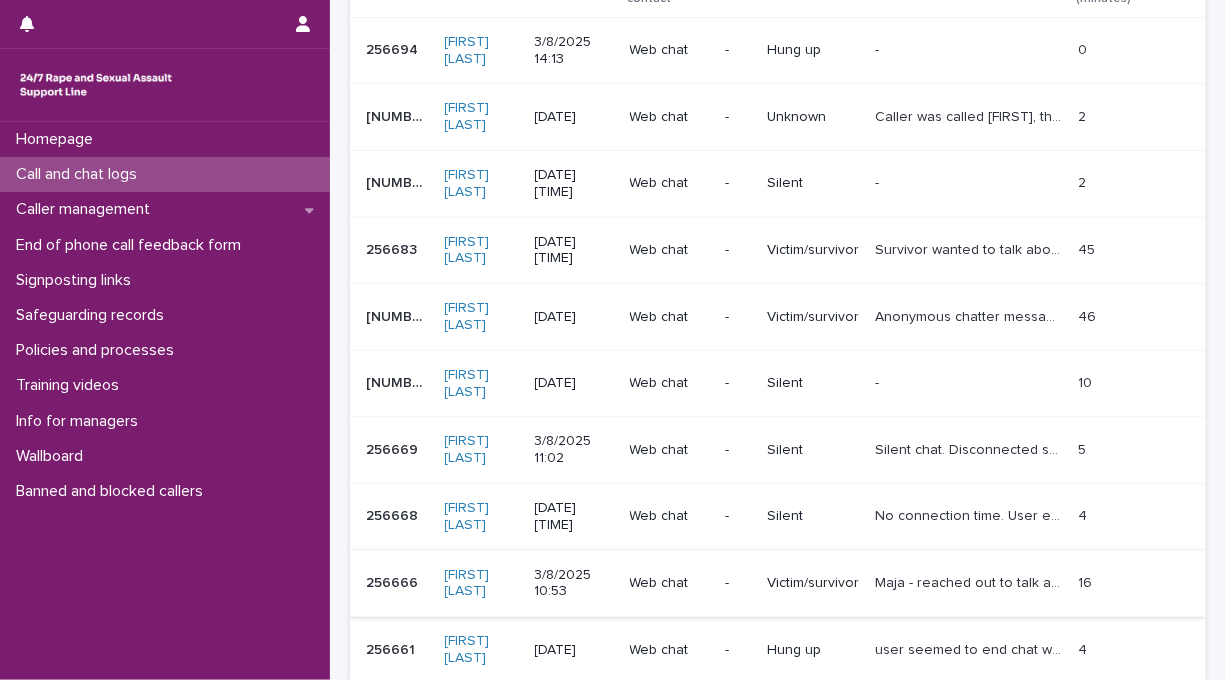 scroll, scrollTop: 644, scrollLeft: 0, axis: vertical 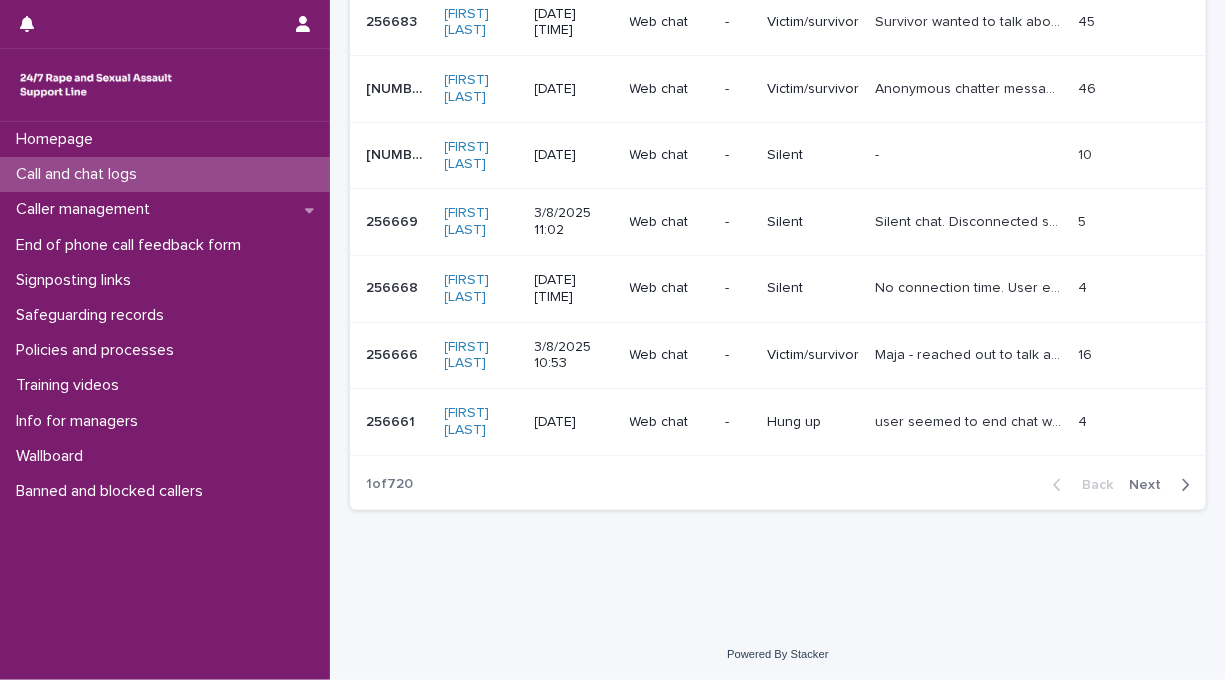 click on "Next" at bounding box center (1151, 485) 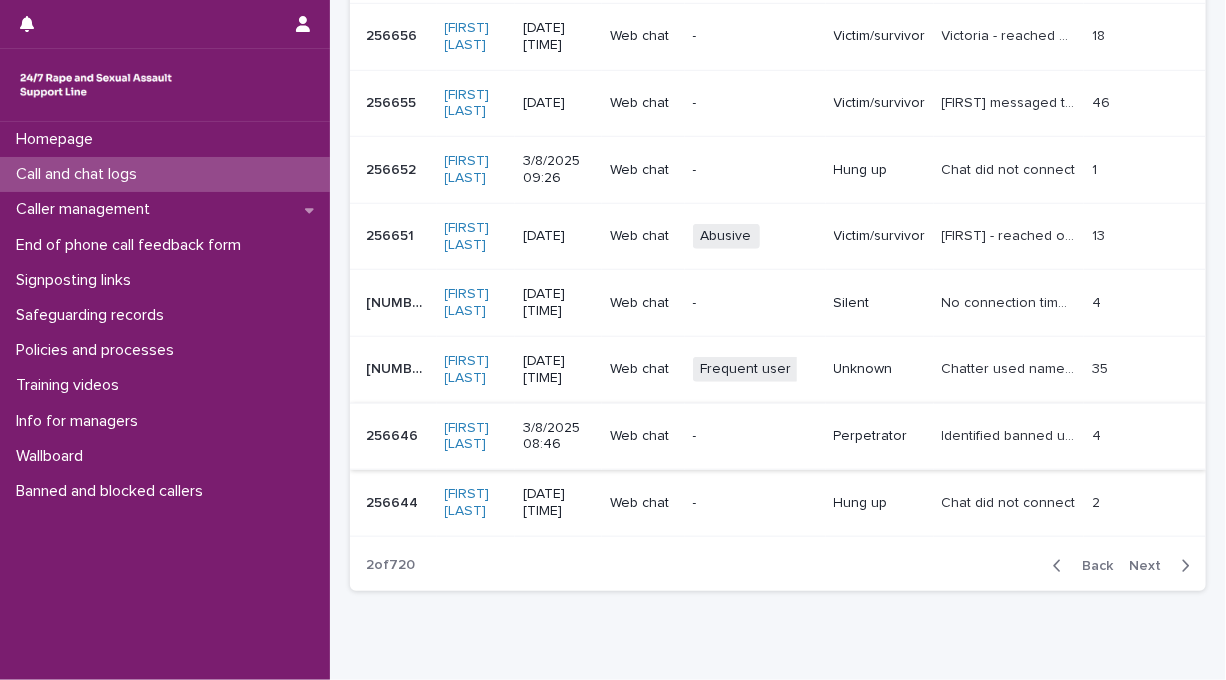 scroll, scrollTop: 567, scrollLeft: 0, axis: vertical 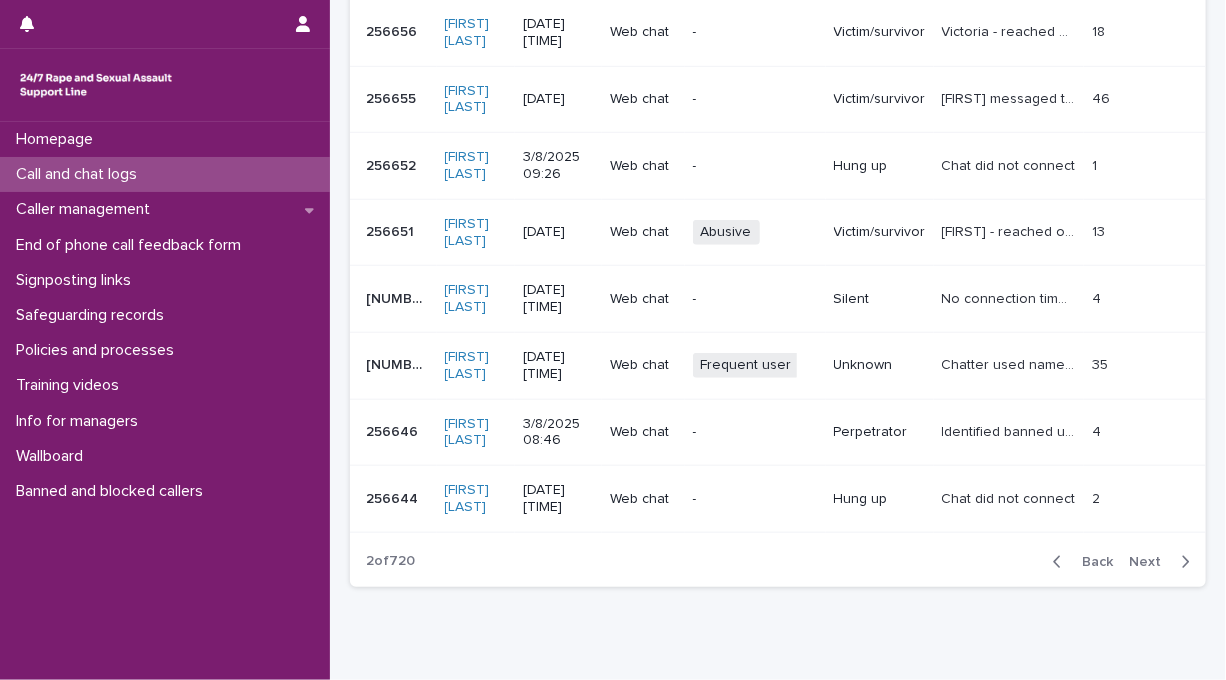 click on "Next" at bounding box center (1151, 562) 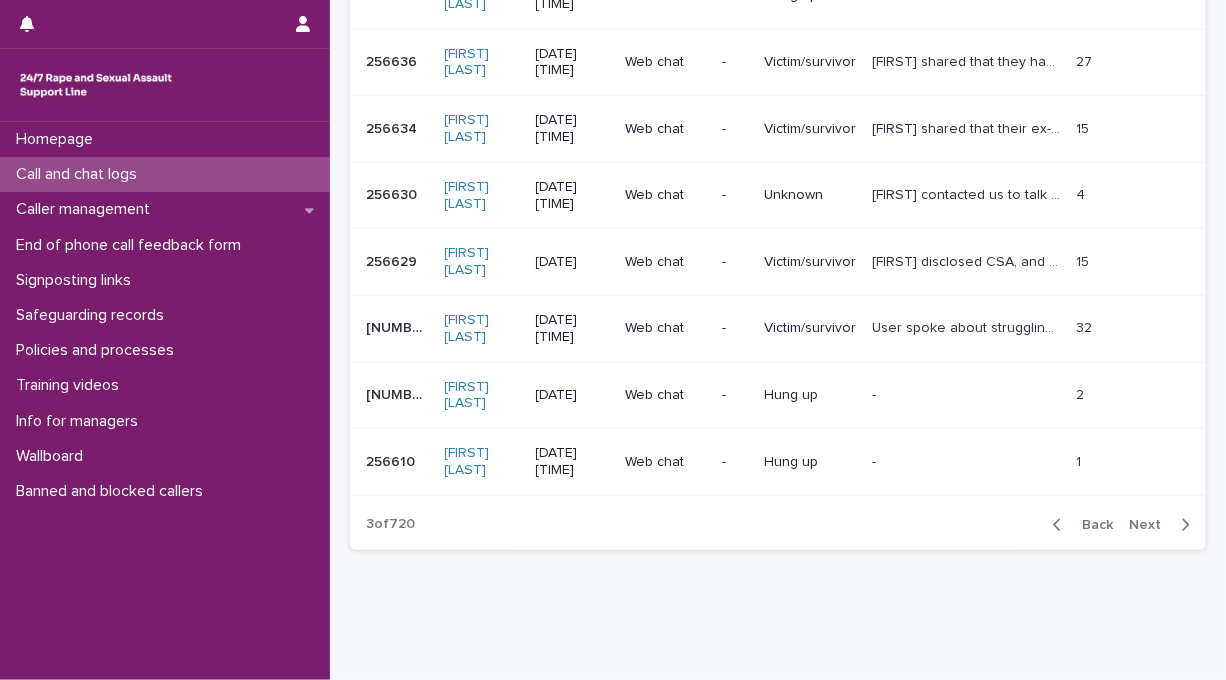 scroll, scrollTop: 604, scrollLeft: 0, axis: vertical 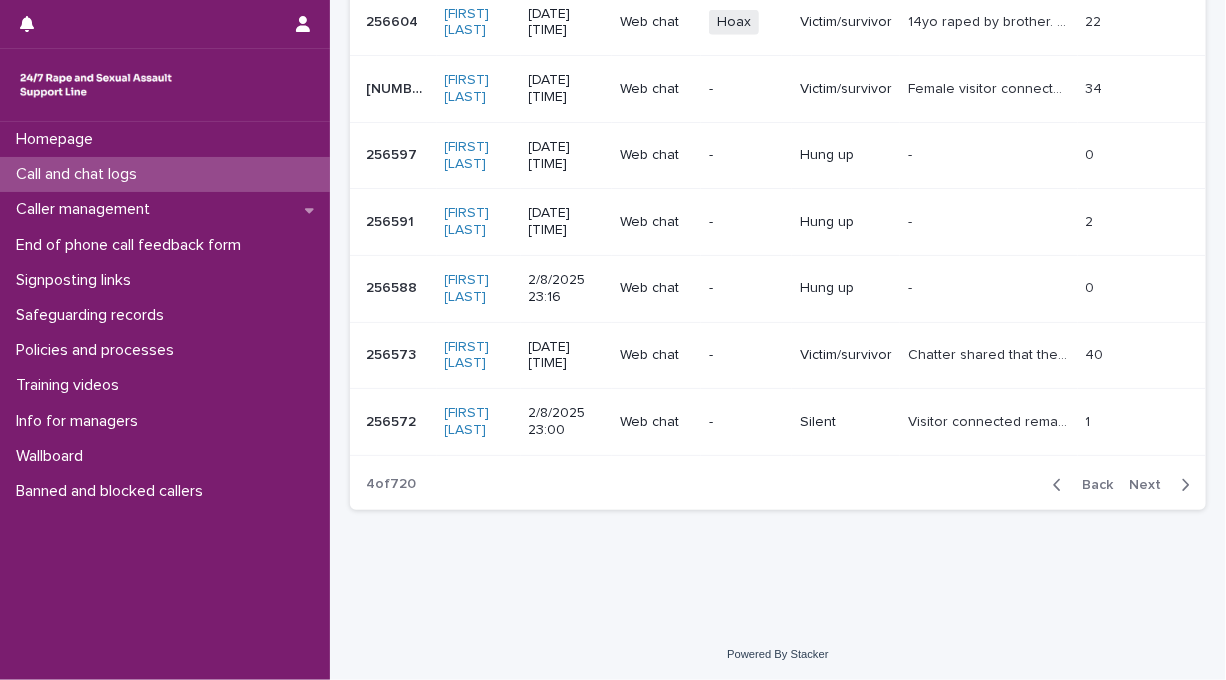 click on "Next" at bounding box center (1151, 485) 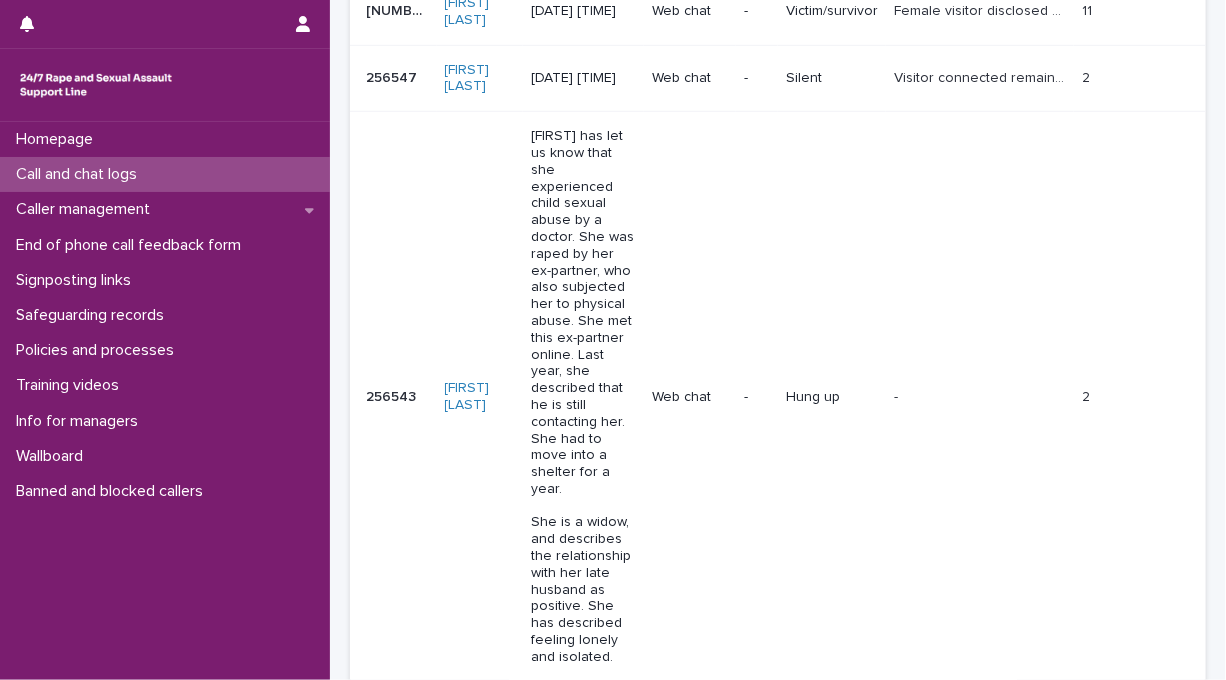 scroll, scrollTop: 588, scrollLeft: 0, axis: vertical 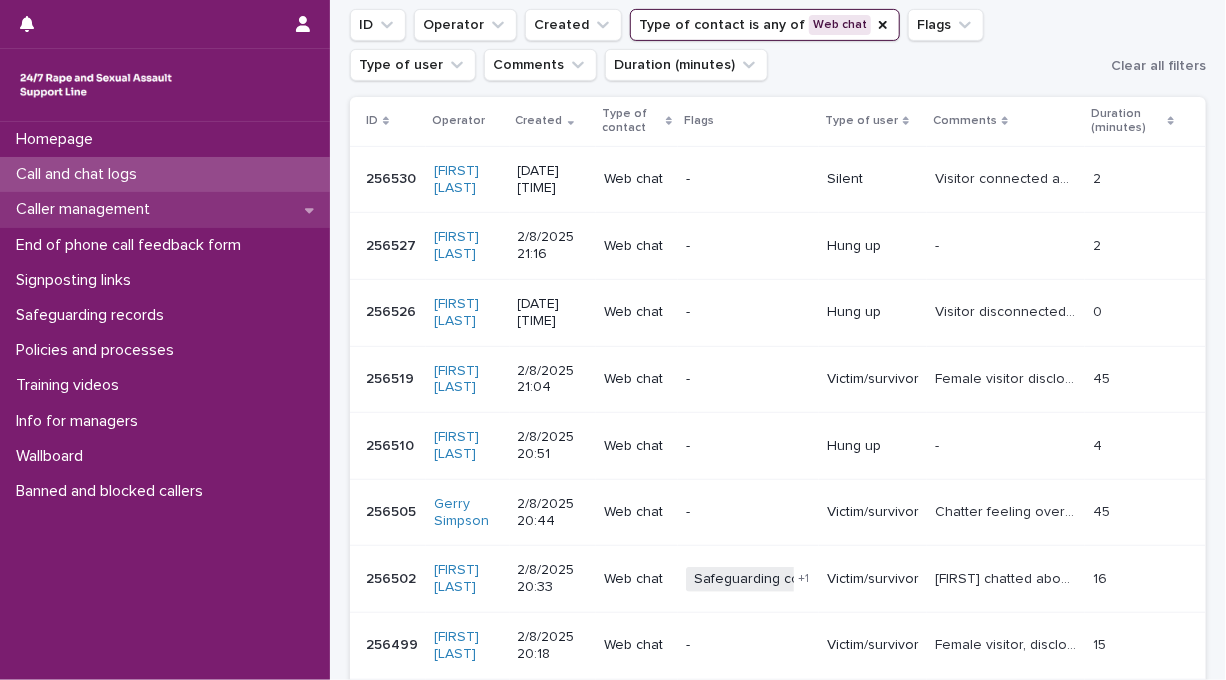 click on "Caller management" at bounding box center (87, 209) 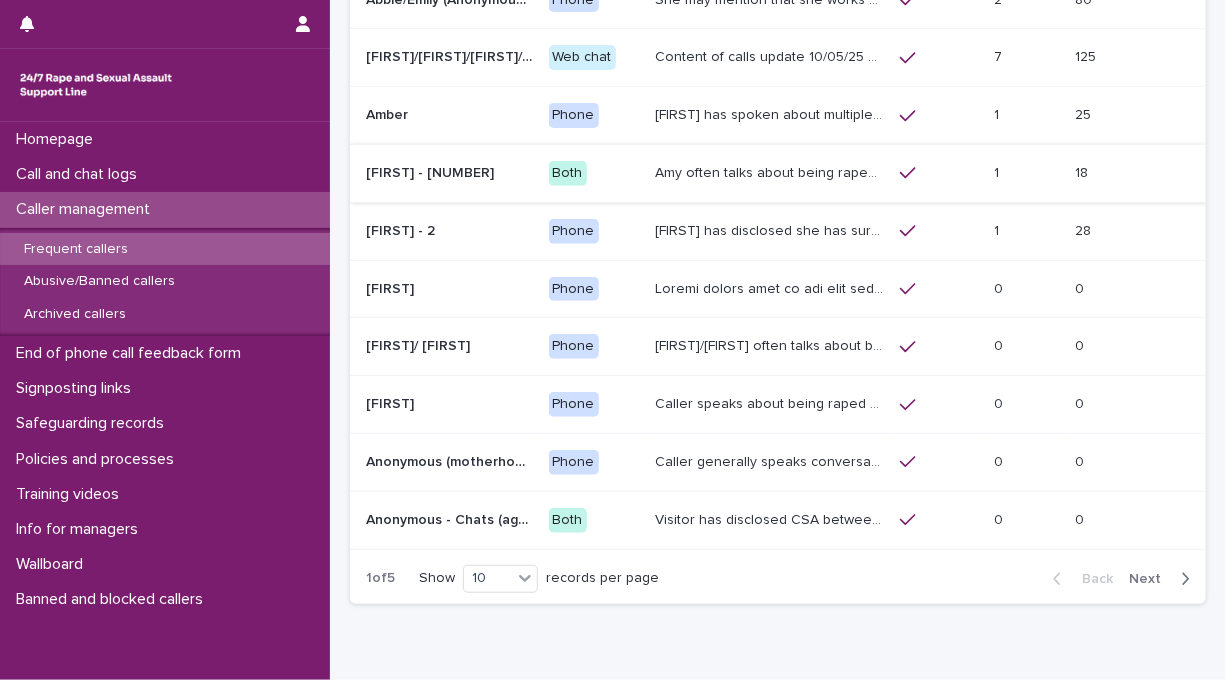 scroll, scrollTop: 226, scrollLeft: 0, axis: vertical 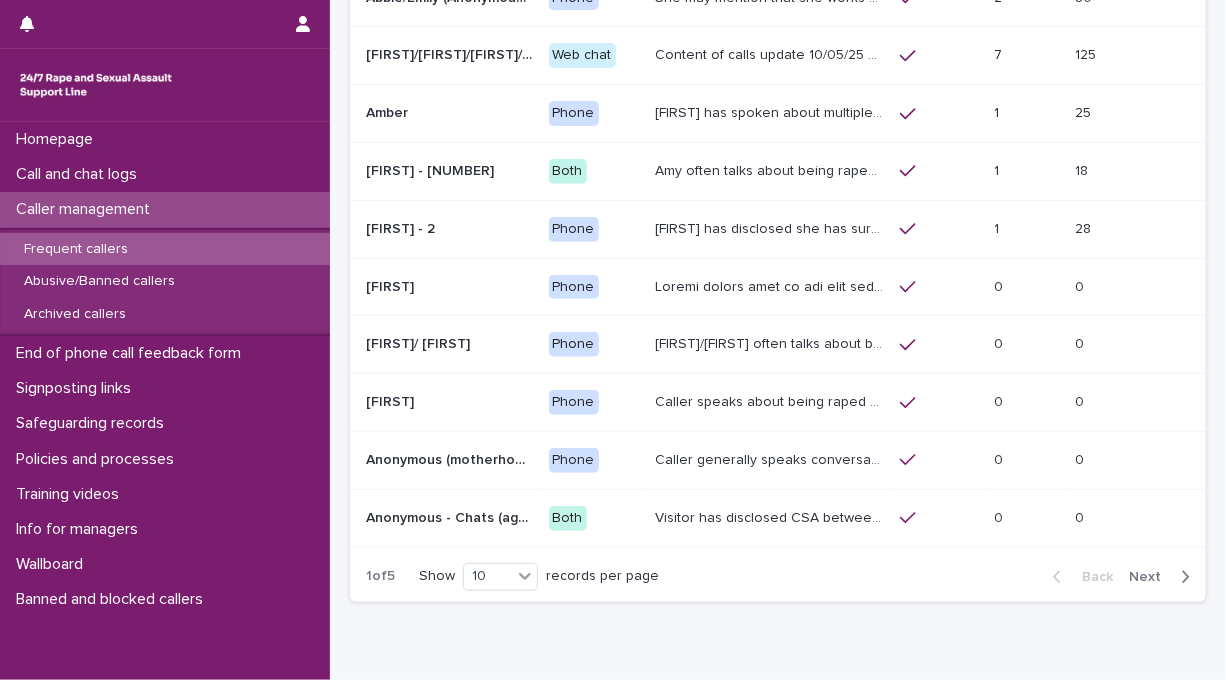 click on "Next" at bounding box center (1151, 577) 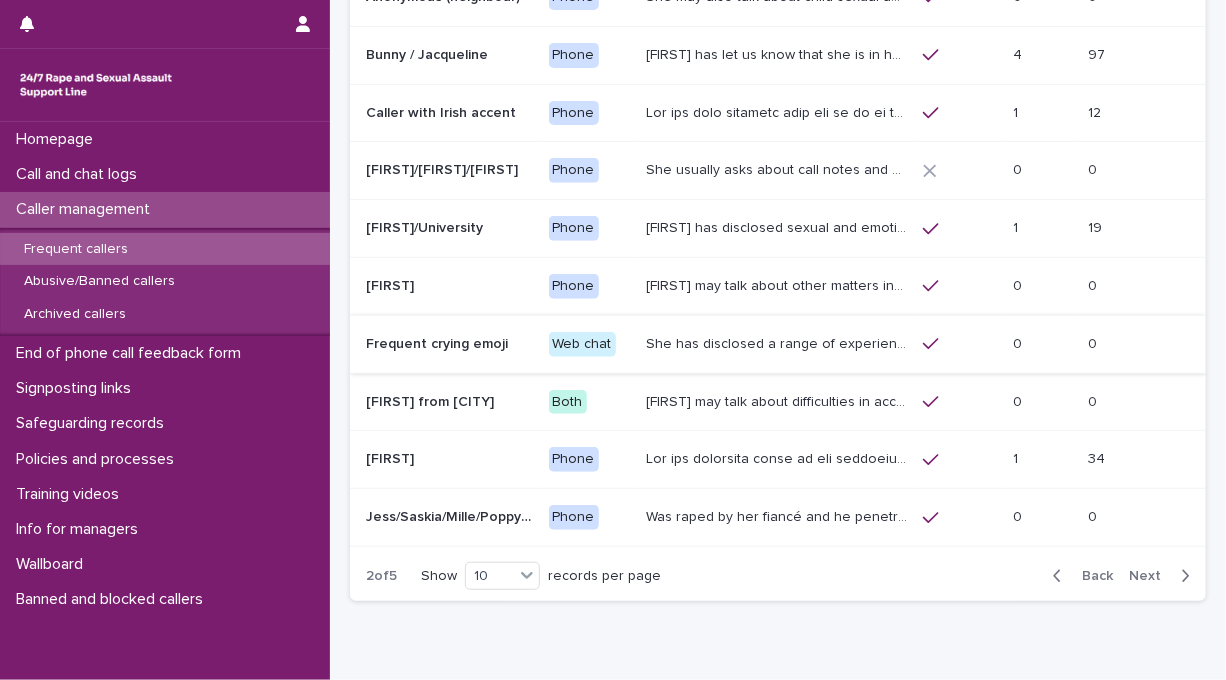 scroll, scrollTop: 323, scrollLeft: 0, axis: vertical 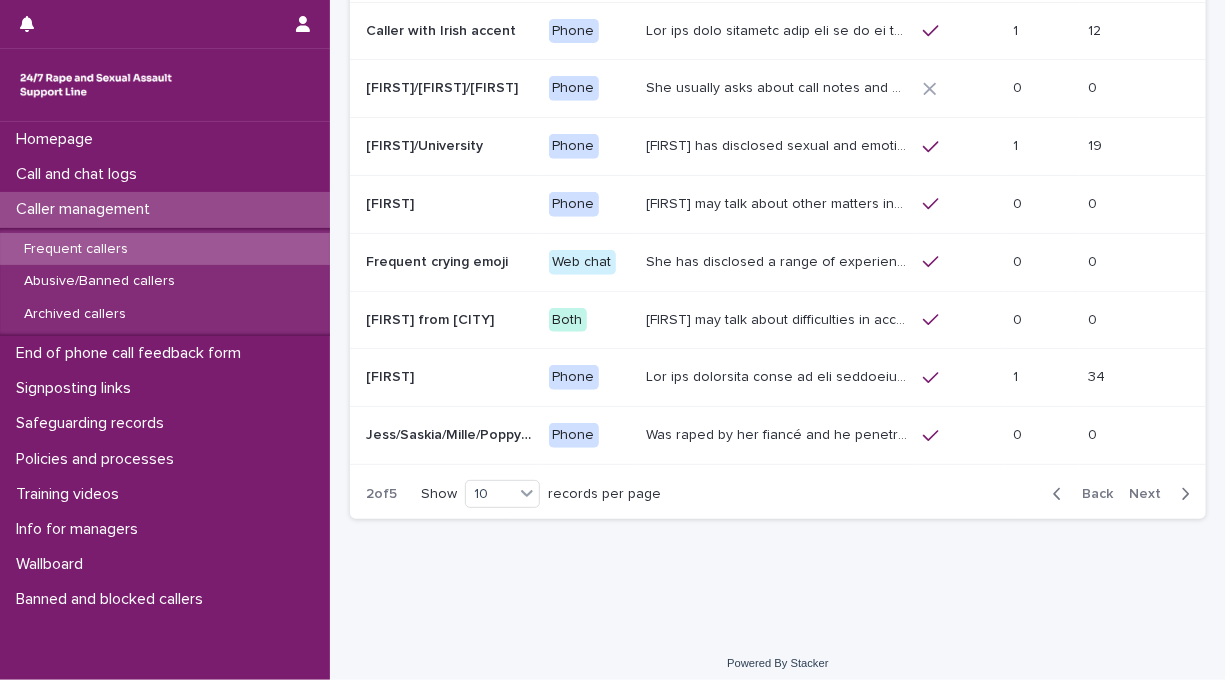 click at bounding box center [1181, 494] 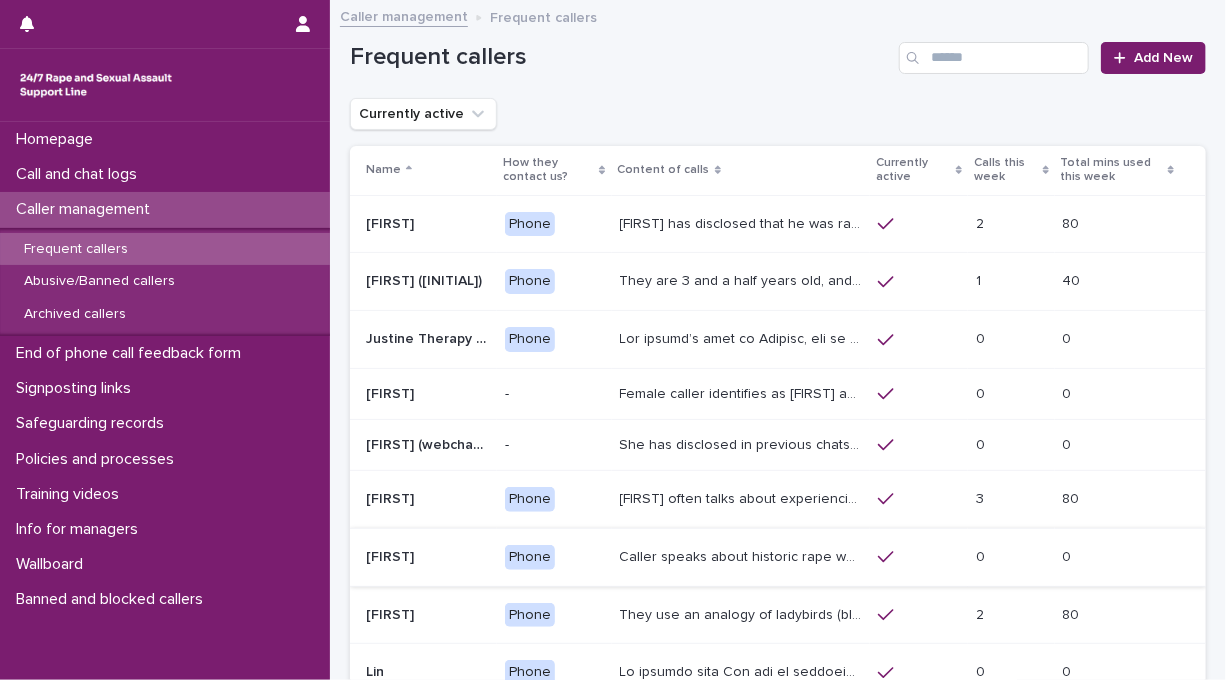scroll, scrollTop: 304, scrollLeft: 0, axis: vertical 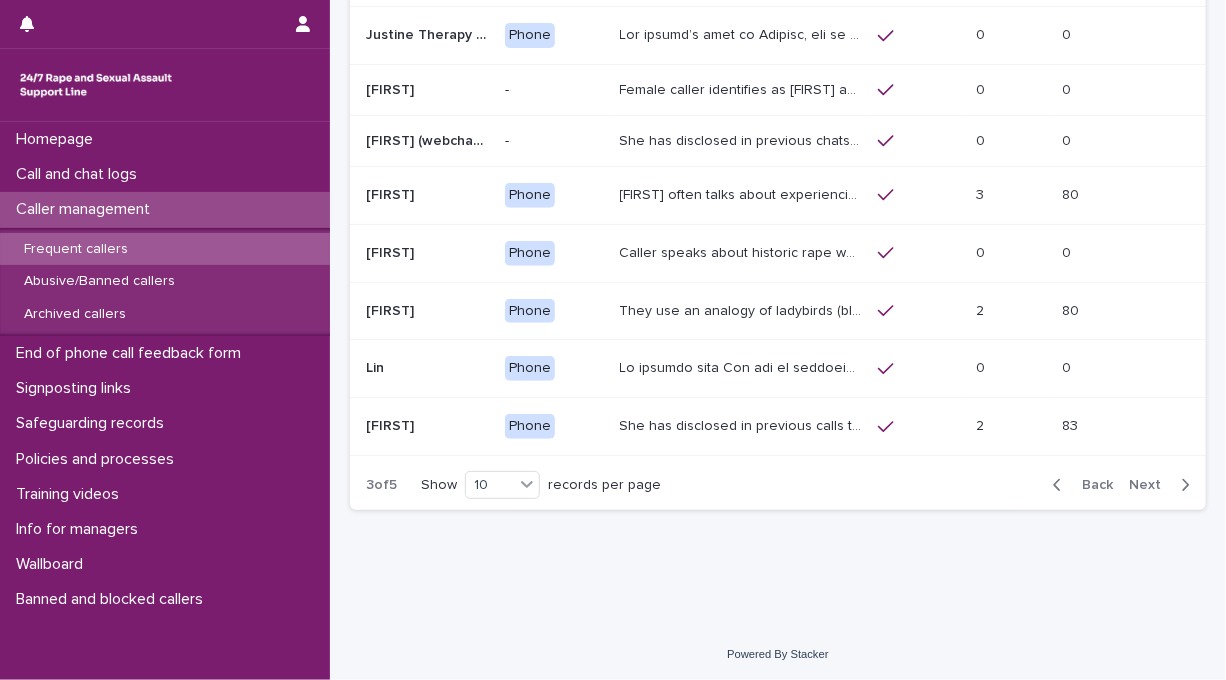 click on "Next" at bounding box center (1151, 485) 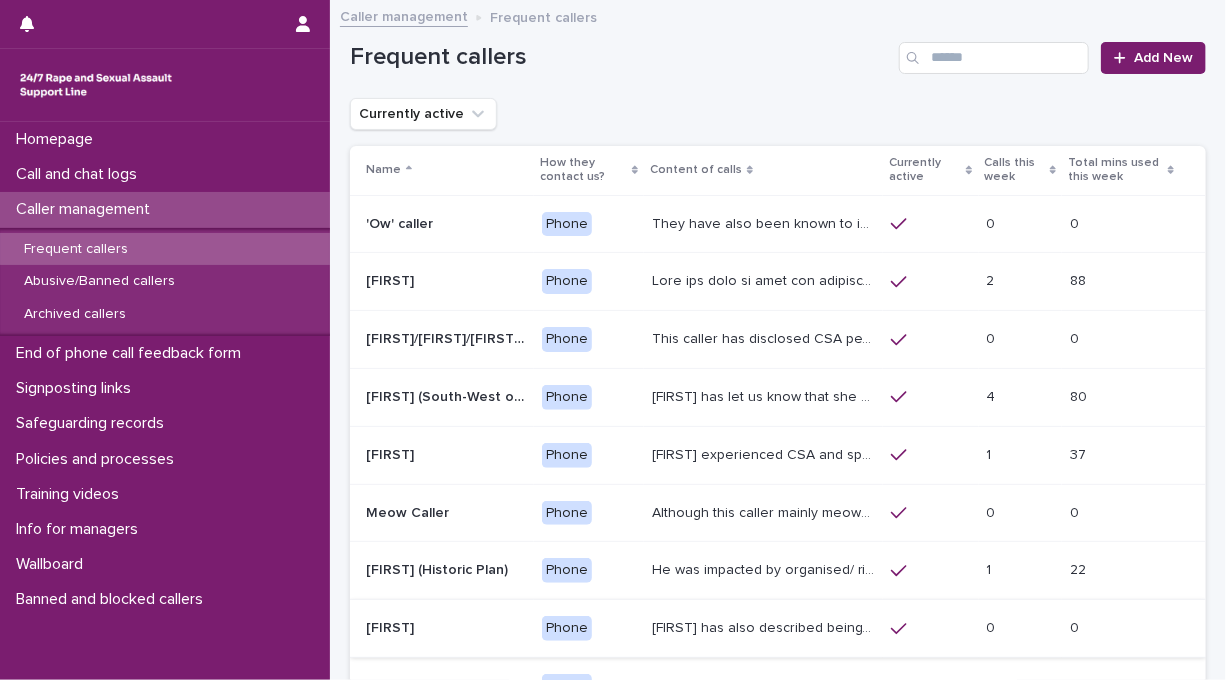 scroll, scrollTop: 317, scrollLeft: 0, axis: vertical 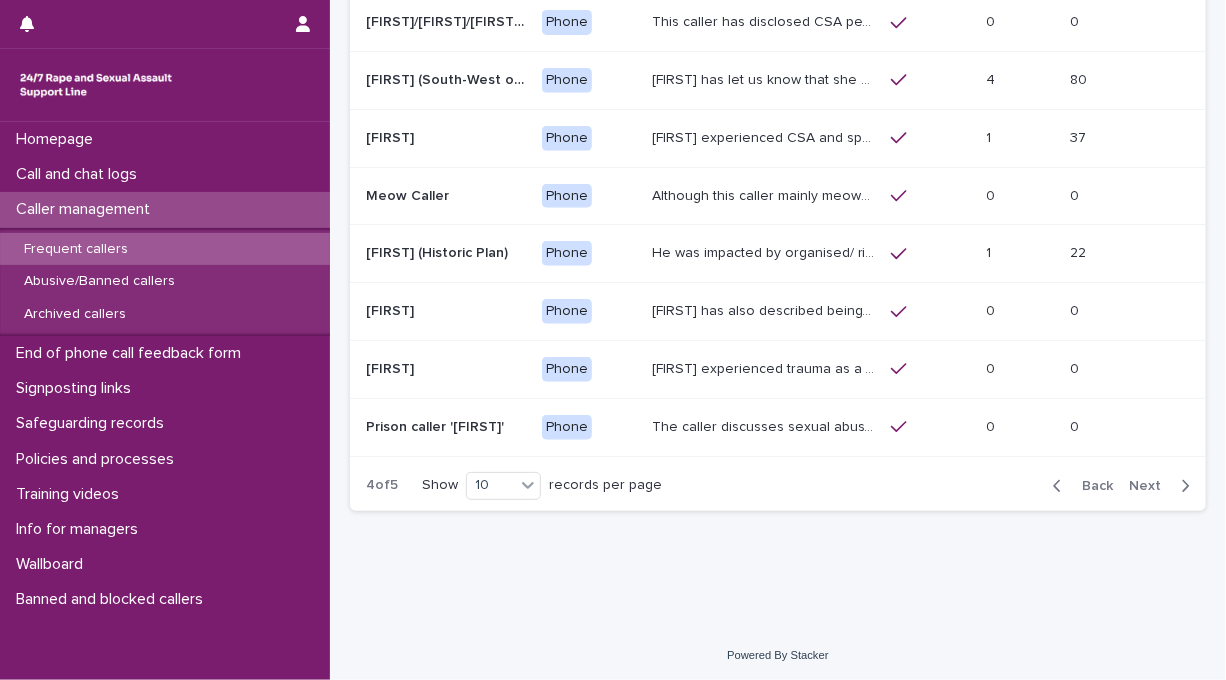 click on "Next" at bounding box center [1151, 486] 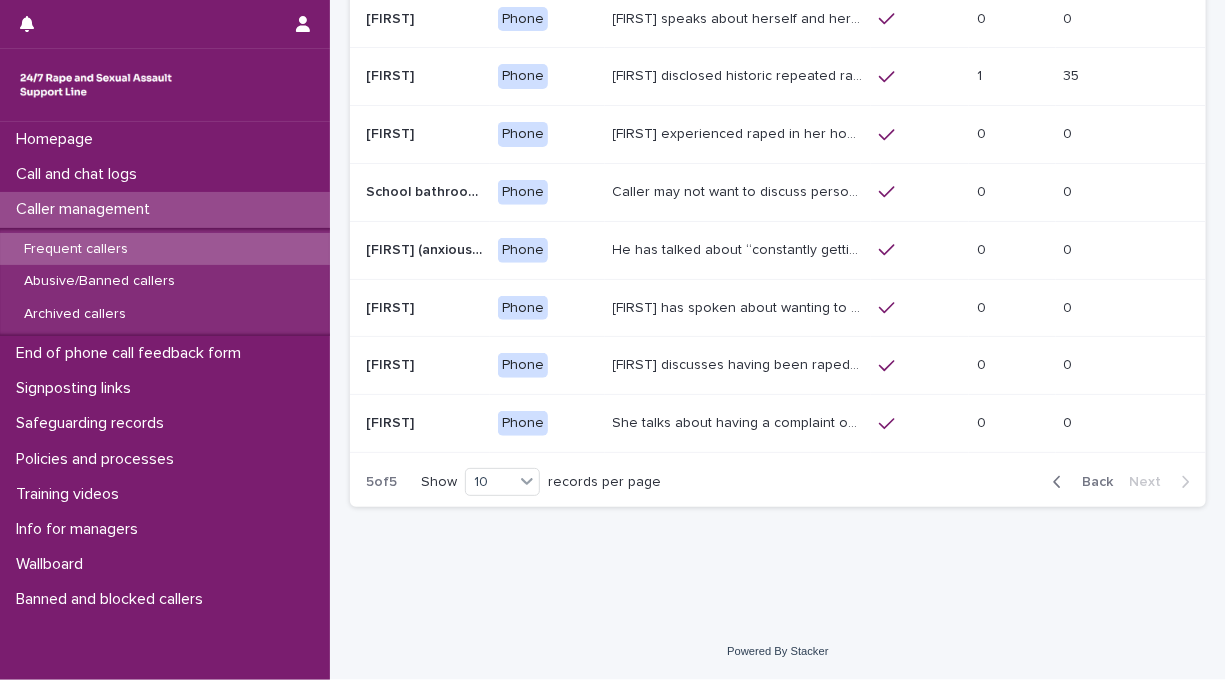 scroll, scrollTop: 202, scrollLeft: 0, axis: vertical 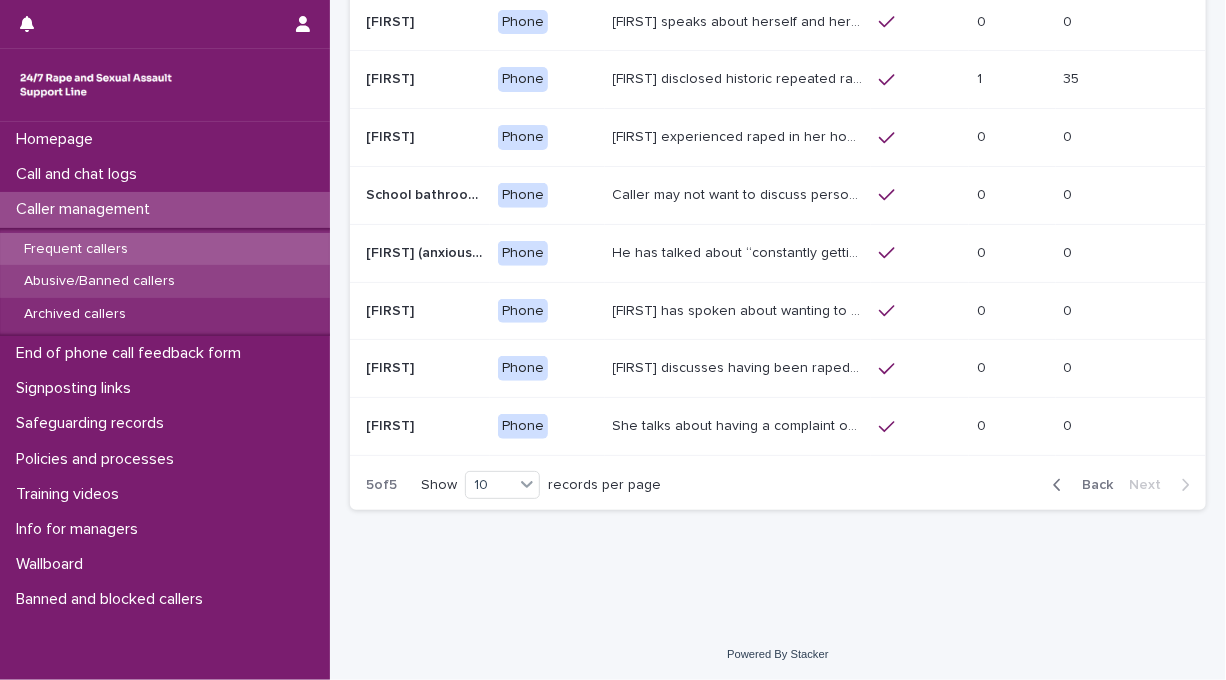 click on "Abusive/Banned callers" at bounding box center [165, 281] 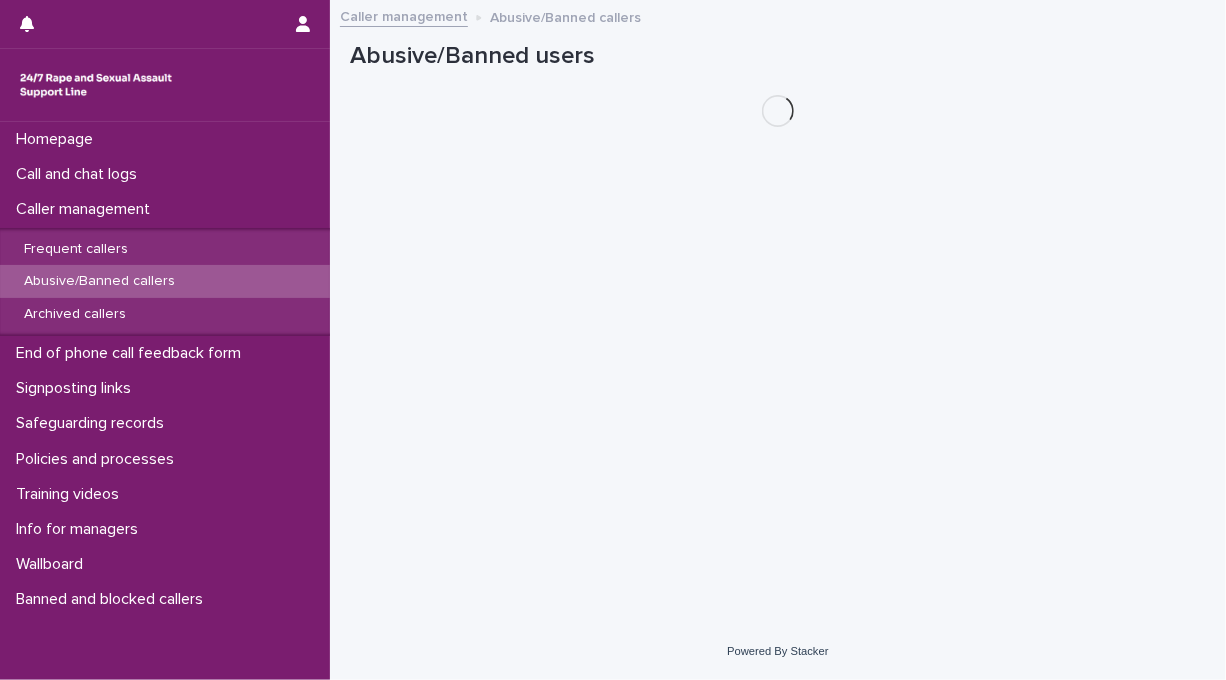 scroll, scrollTop: 0, scrollLeft: 0, axis: both 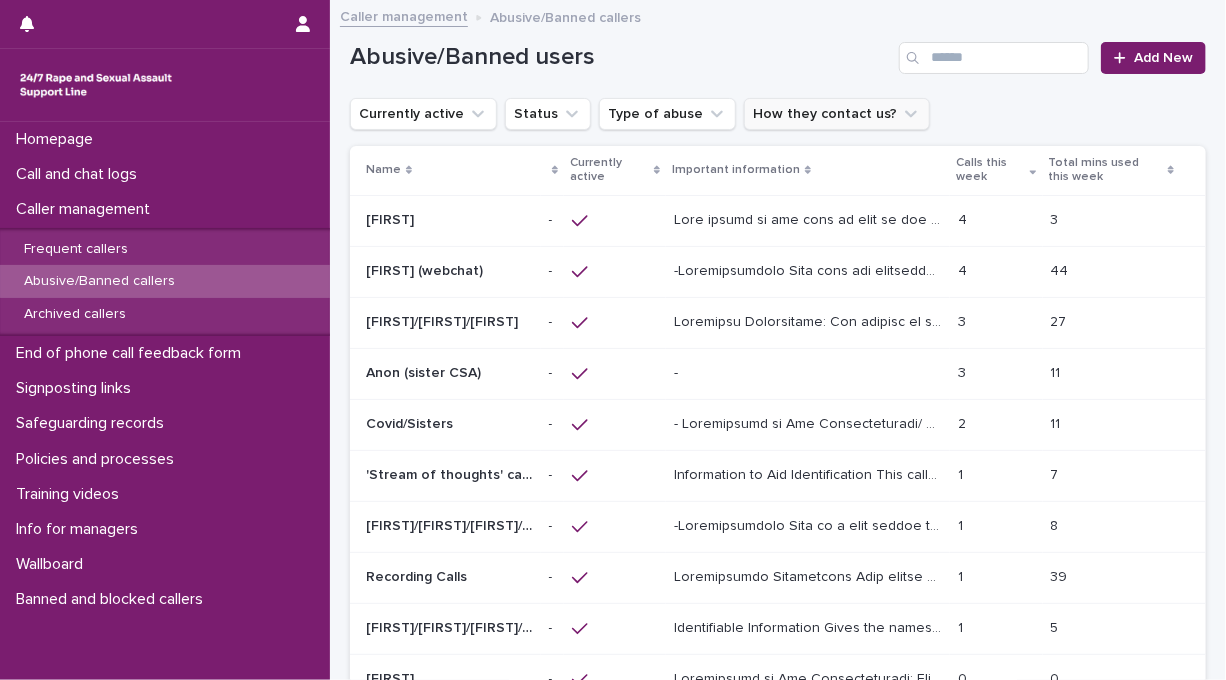 click on "How they contact us?" at bounding box center (837, 114) 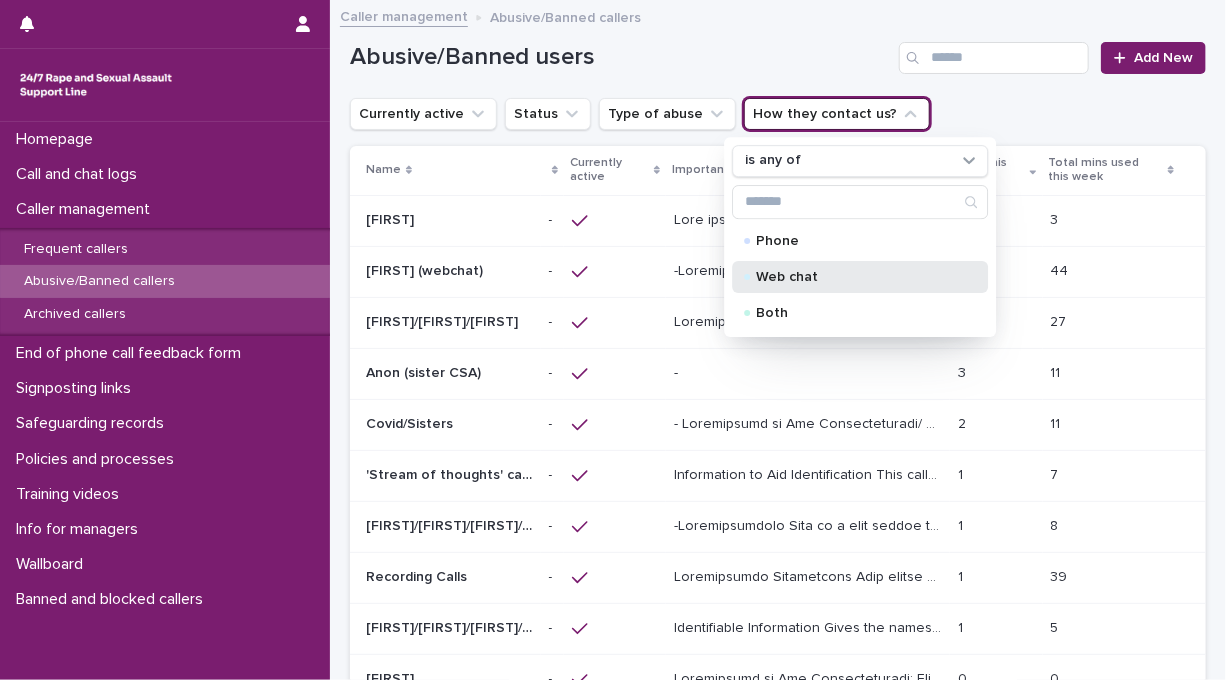 click on "Web chat" at bounding box center [856, 277] 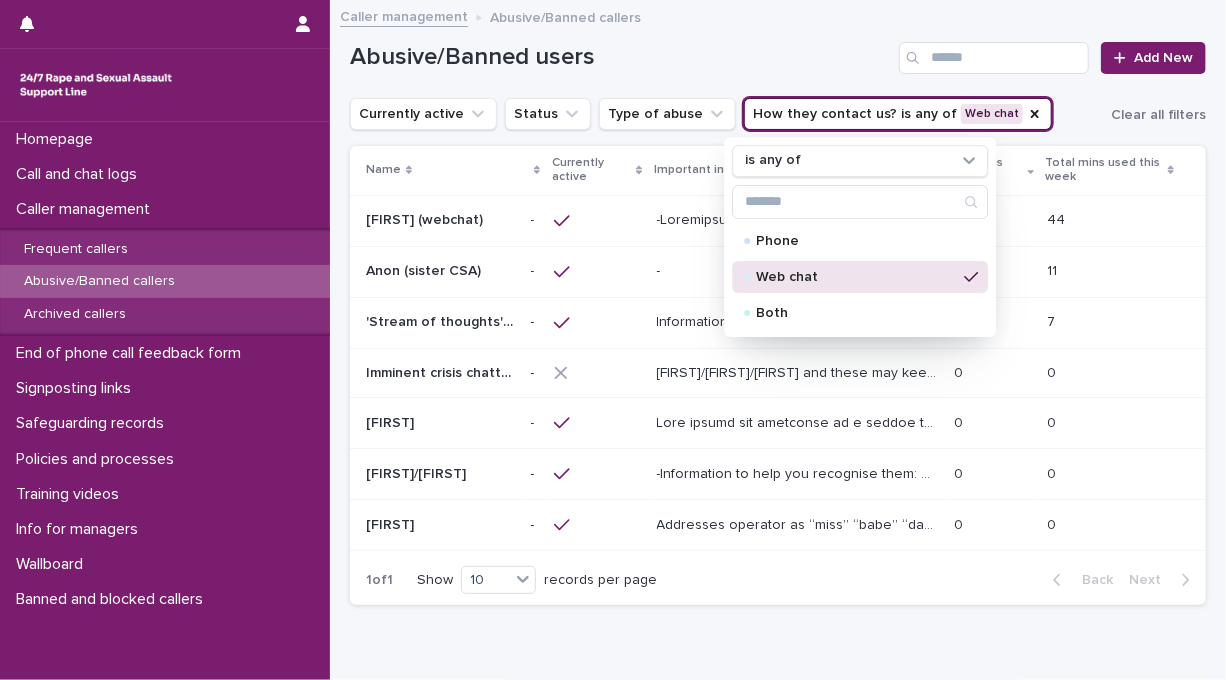 click on "Currently active Status Type of abuse How they contact us? is any of Web chat is any of Phone Web chat Both Clear all filters" at bounding box center [778, 114] 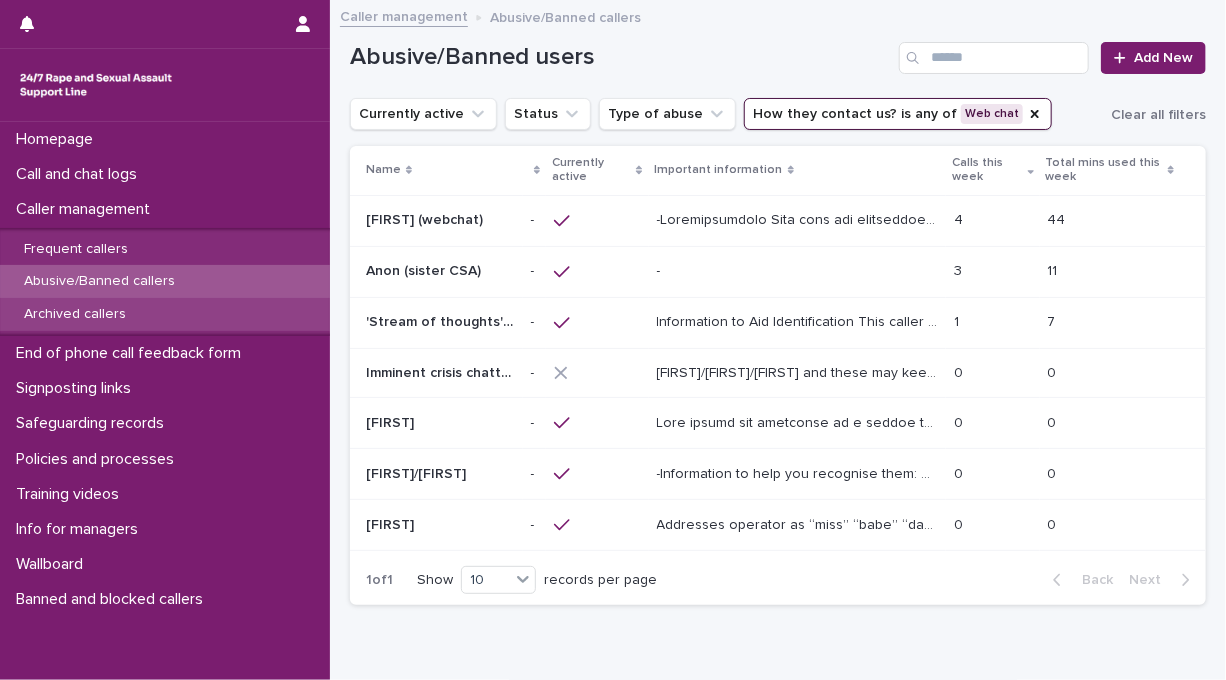 click on "Archived callers" at bounding box center (165, 314) 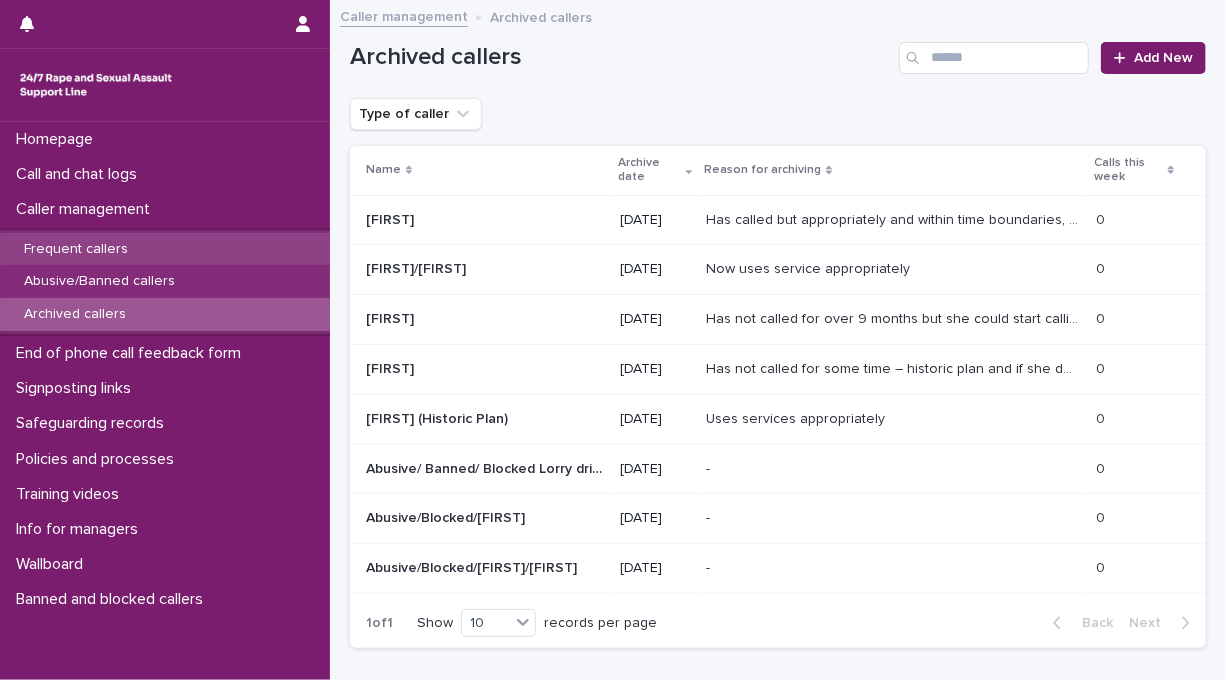 click on "Frequent callers" at bounding box center [76, 249] 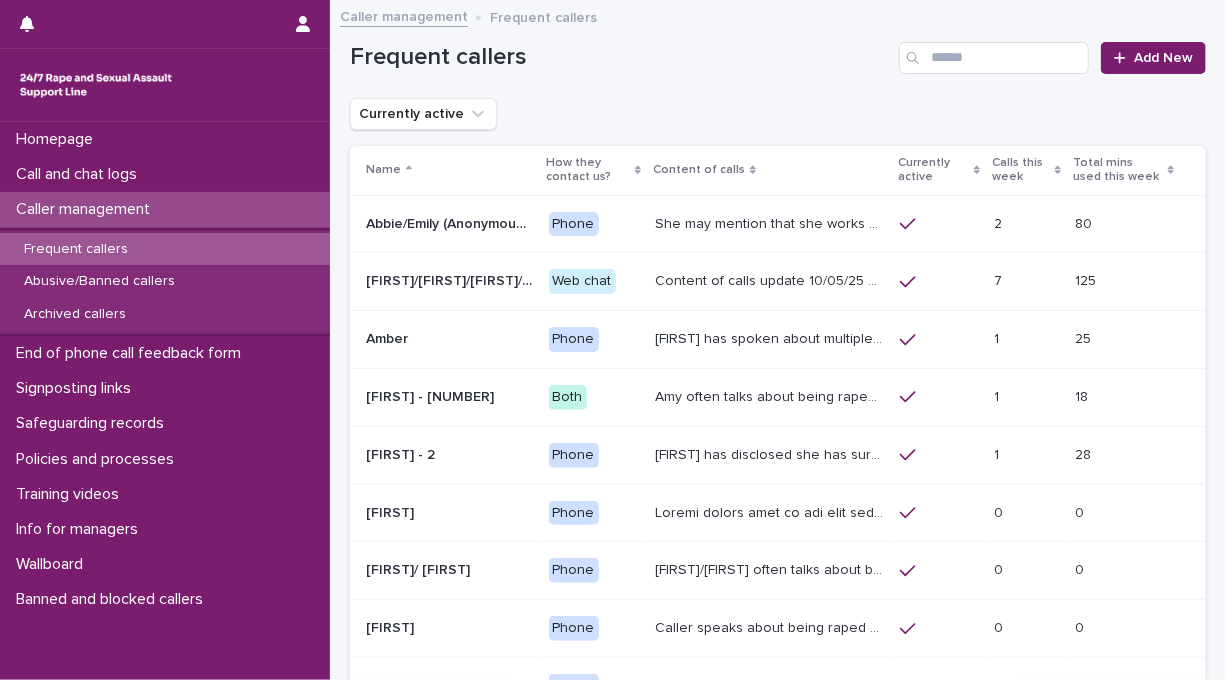 click on "Frequent callers" at bounding box center (76, 249) 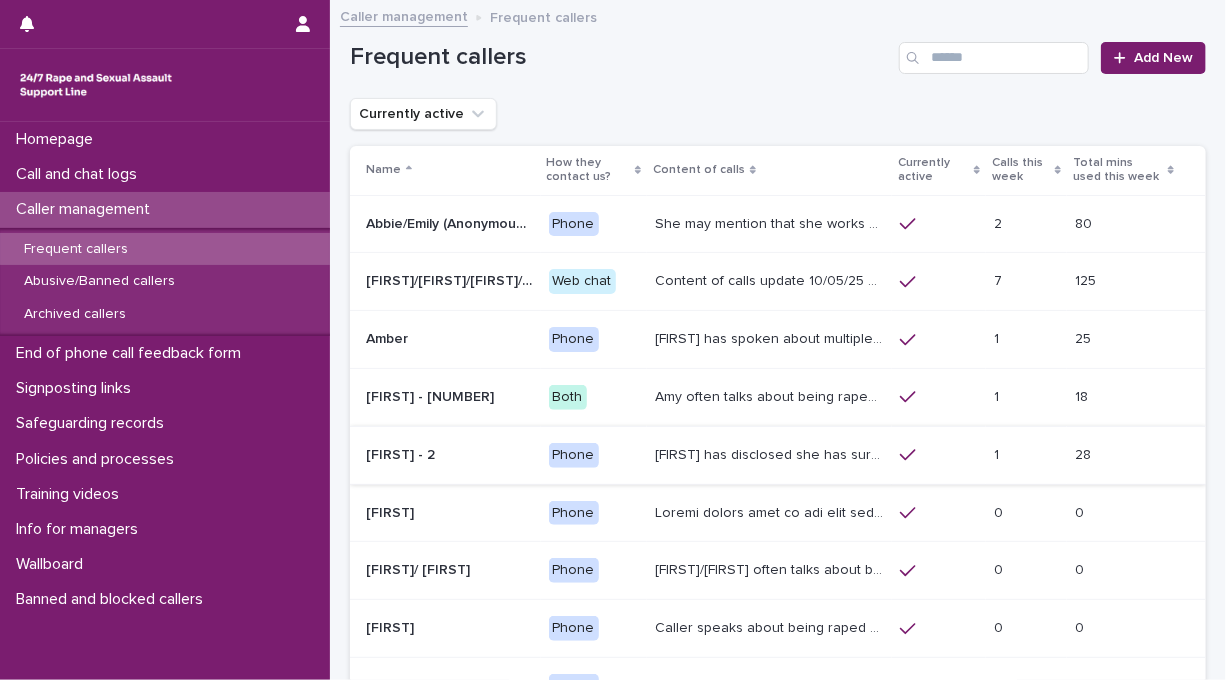 scroll, scrollTop: 317, scrollLeft: 0, axis: vertical 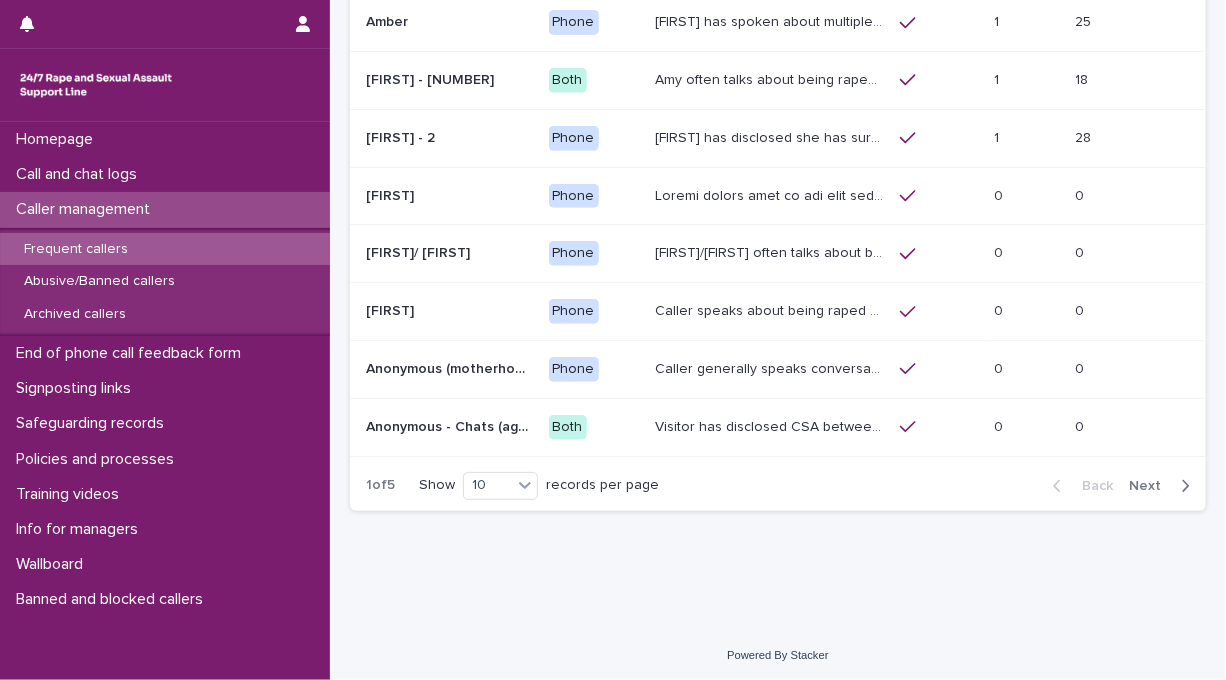 click 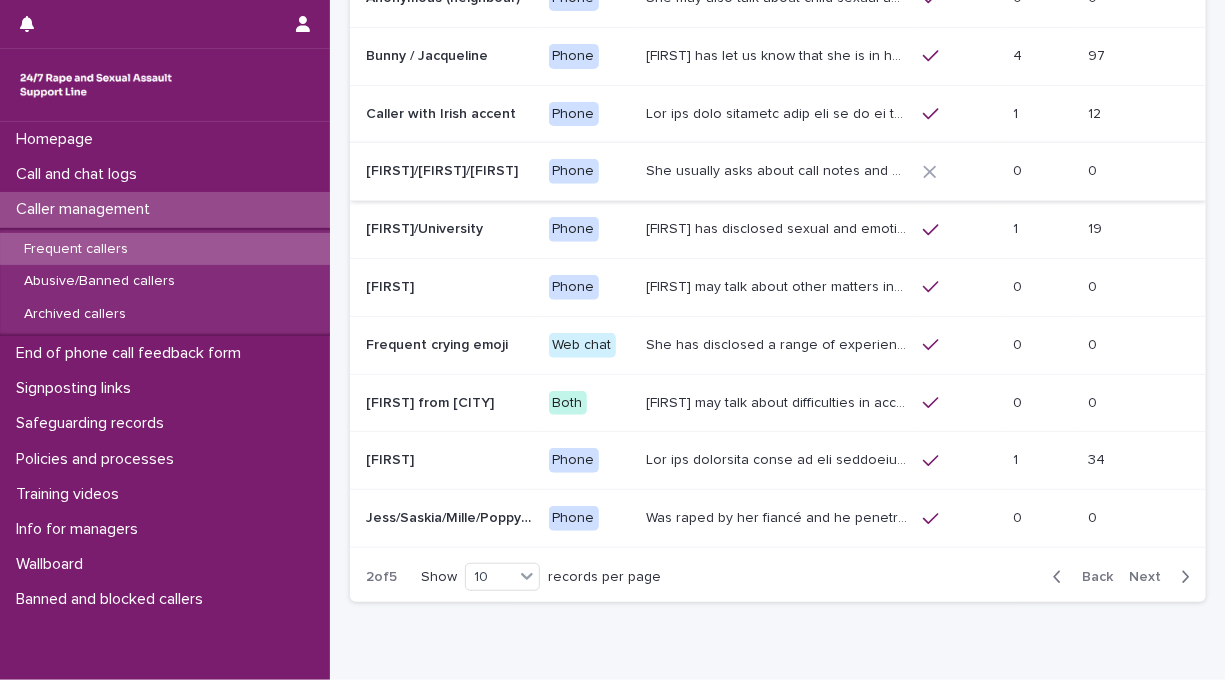 scroll, scrollTop: 243, scrollLeft: 0, axis: vertical 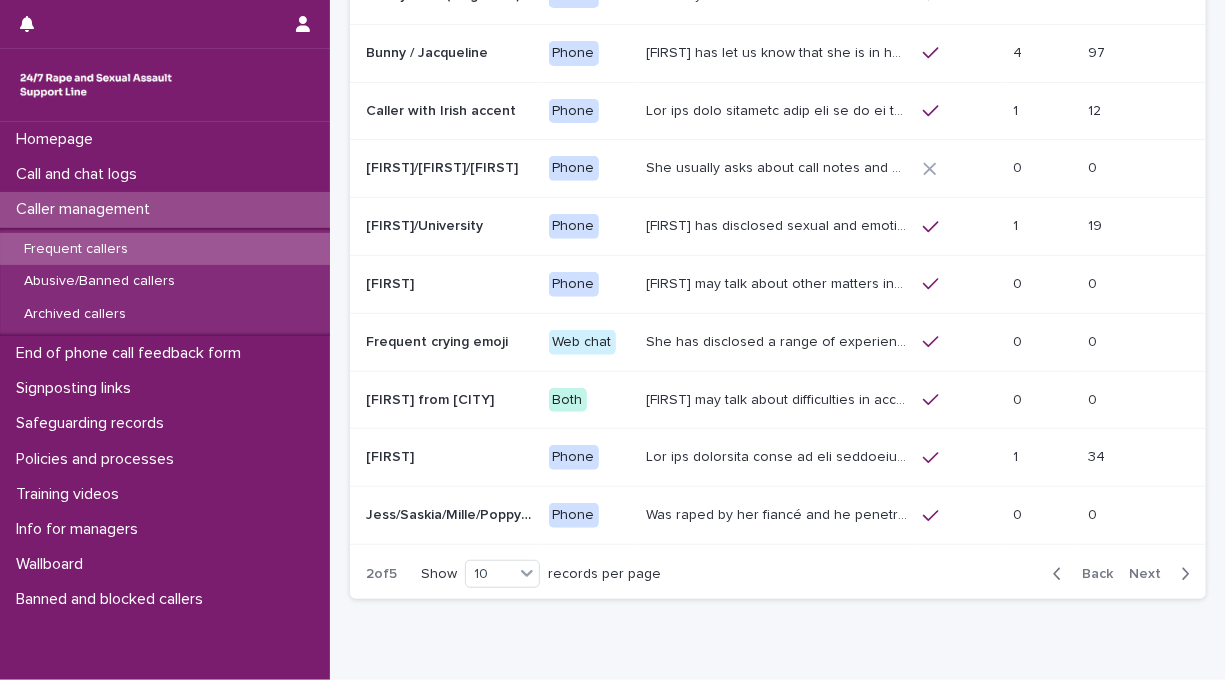 click on "Next" at bounding box center [1151, 574] 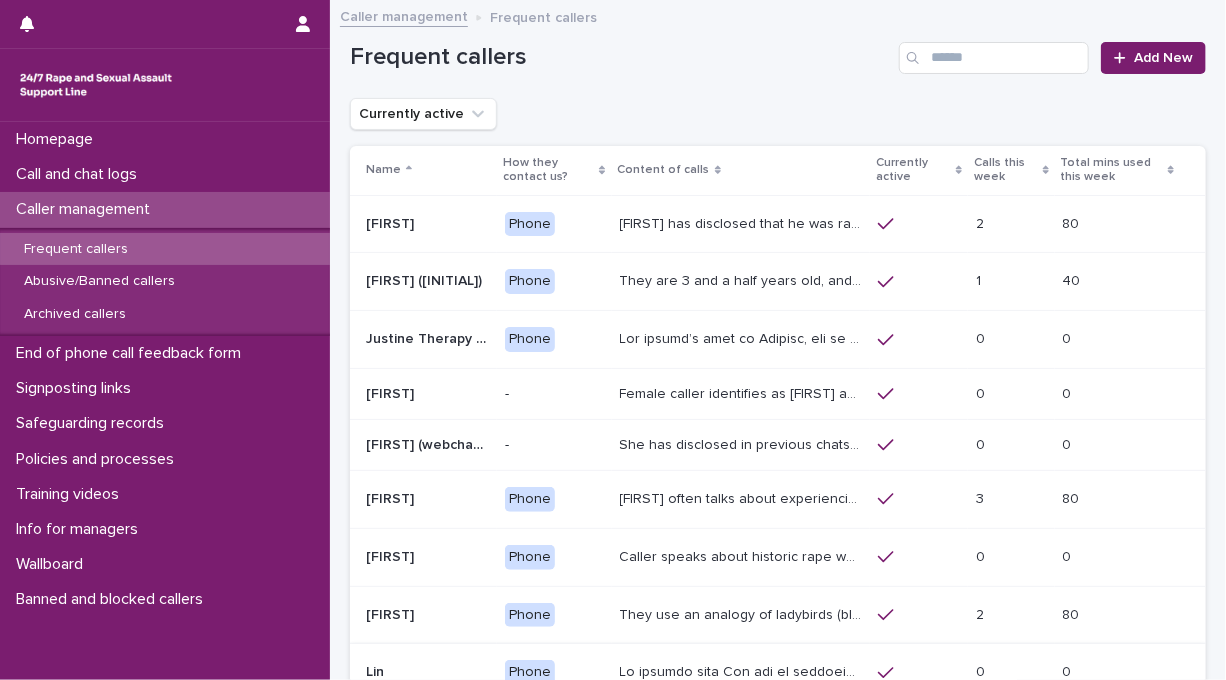 scroll, scrollTop: 304, scrollLeft: 0, axis: vertical 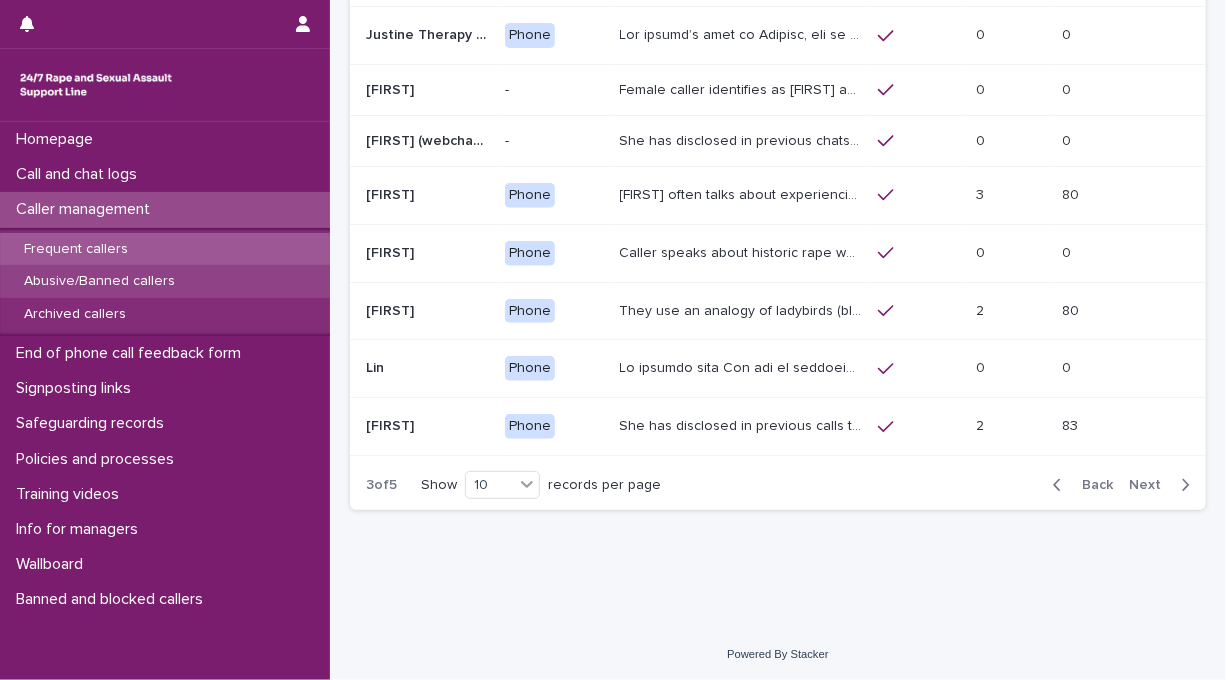 click on "Abusive/Banned callers" at bounding box center [99, 281] 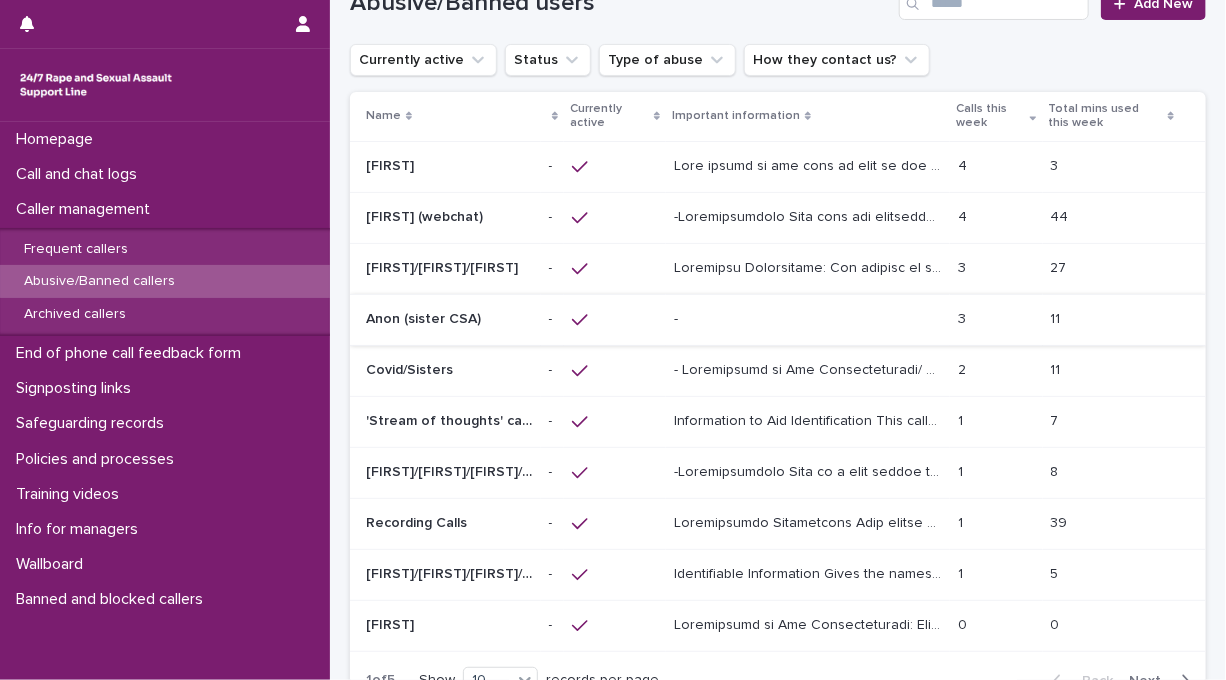 scroll, scrollTop: 68, scrollLeft: 0, axis: vertical 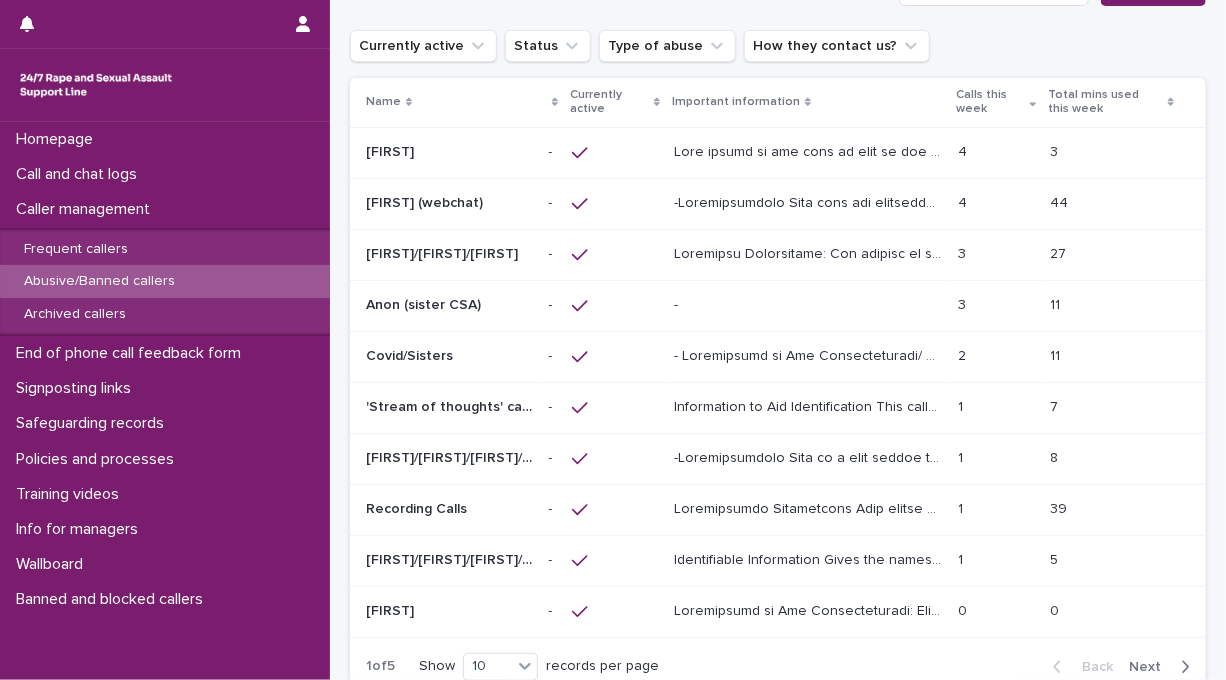 click on "- -" at bounding box center [808, 305] 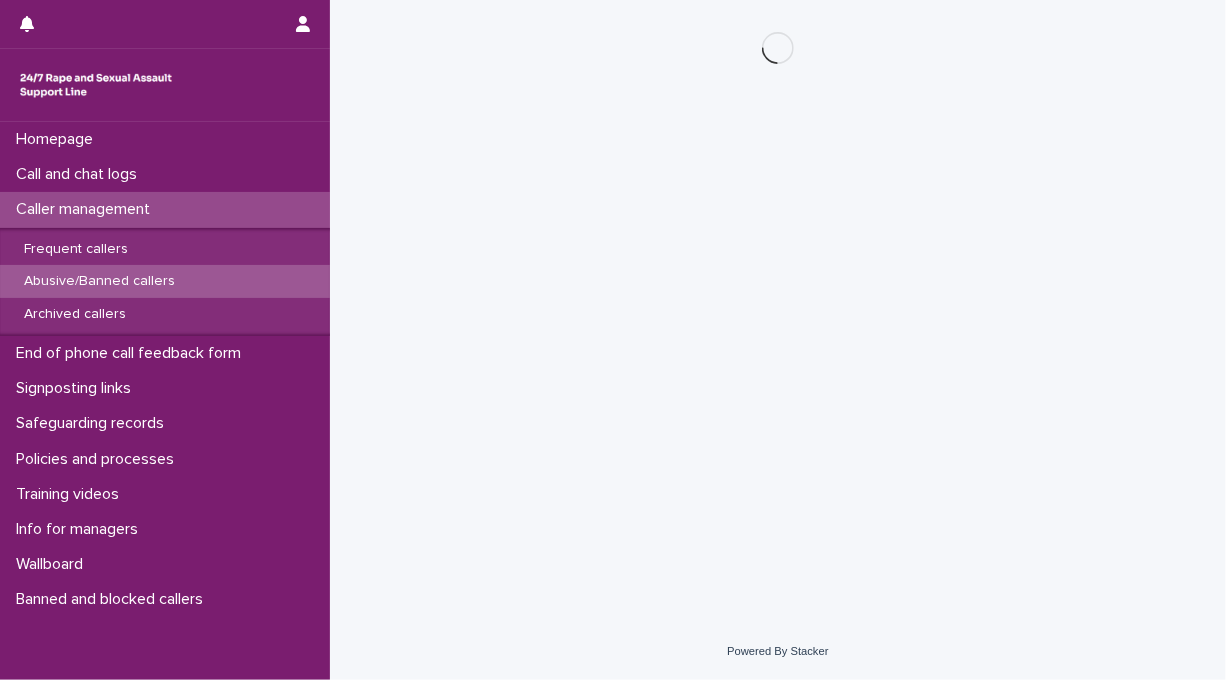 scroll, scrollTop: 0, scrollLeft: 0, axis: both 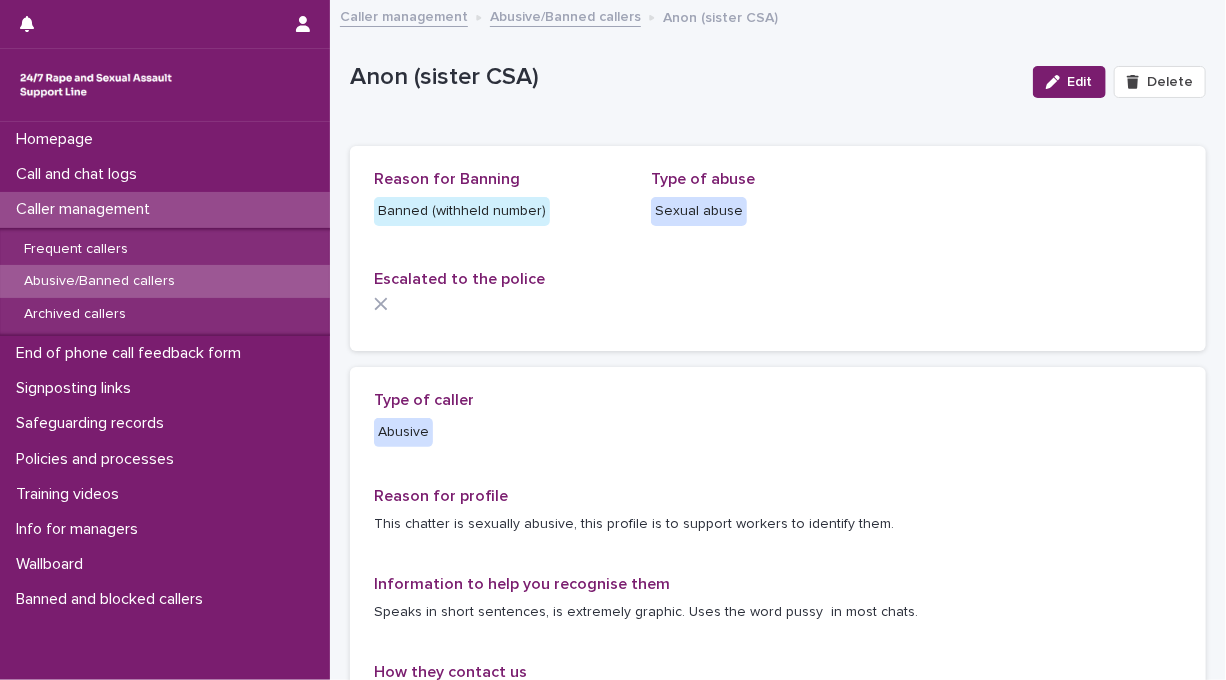 click on "Abusive/Banned callers" at bounding box center [165, 281] 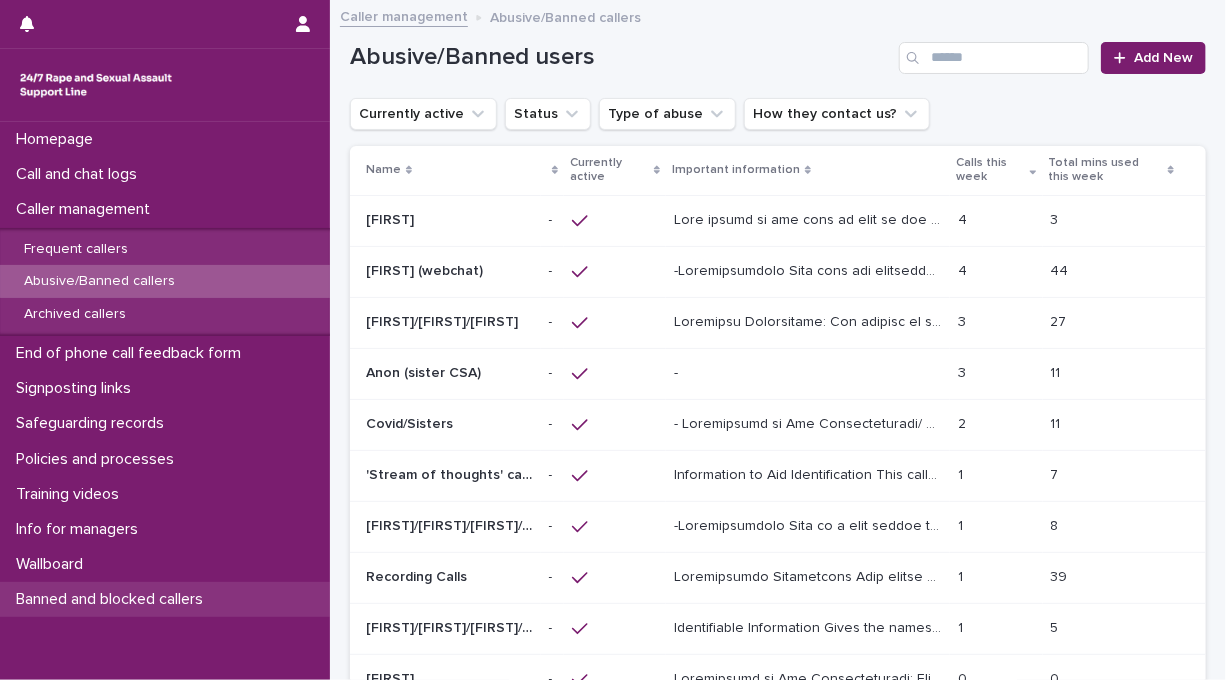 click on "Banned and blocked callers" at bounding box center (113, 599) 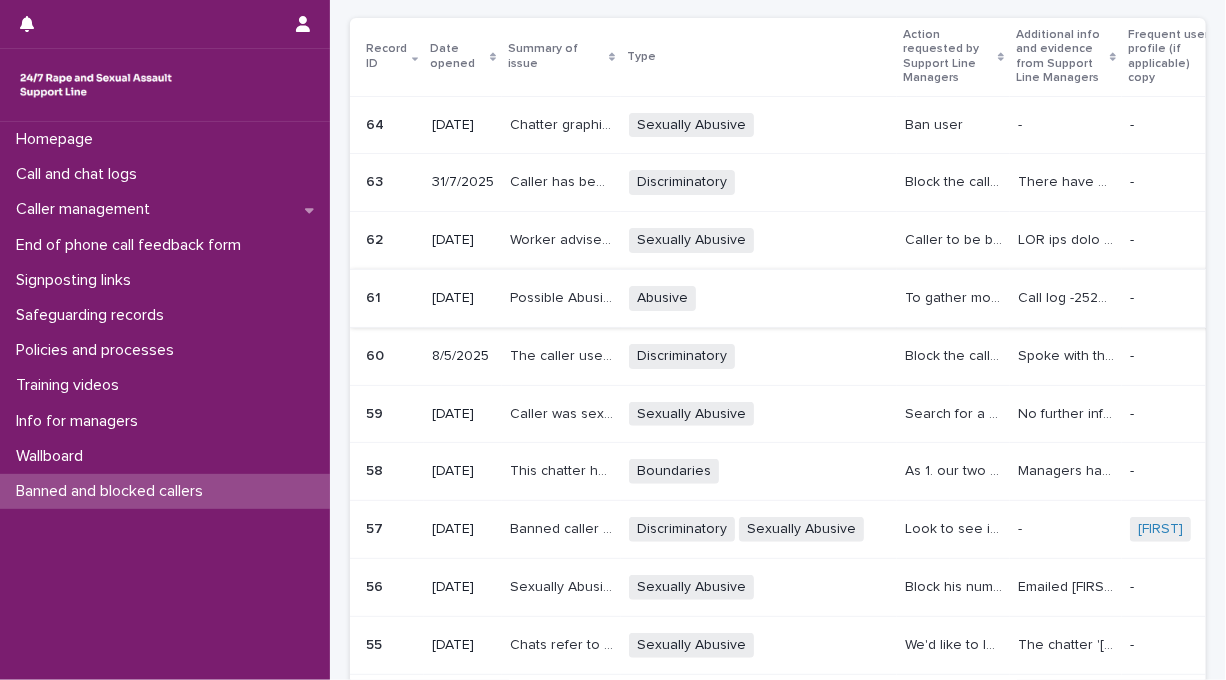 scroll, scrollTop: 80, scrollLeft: 0, axis: vertical 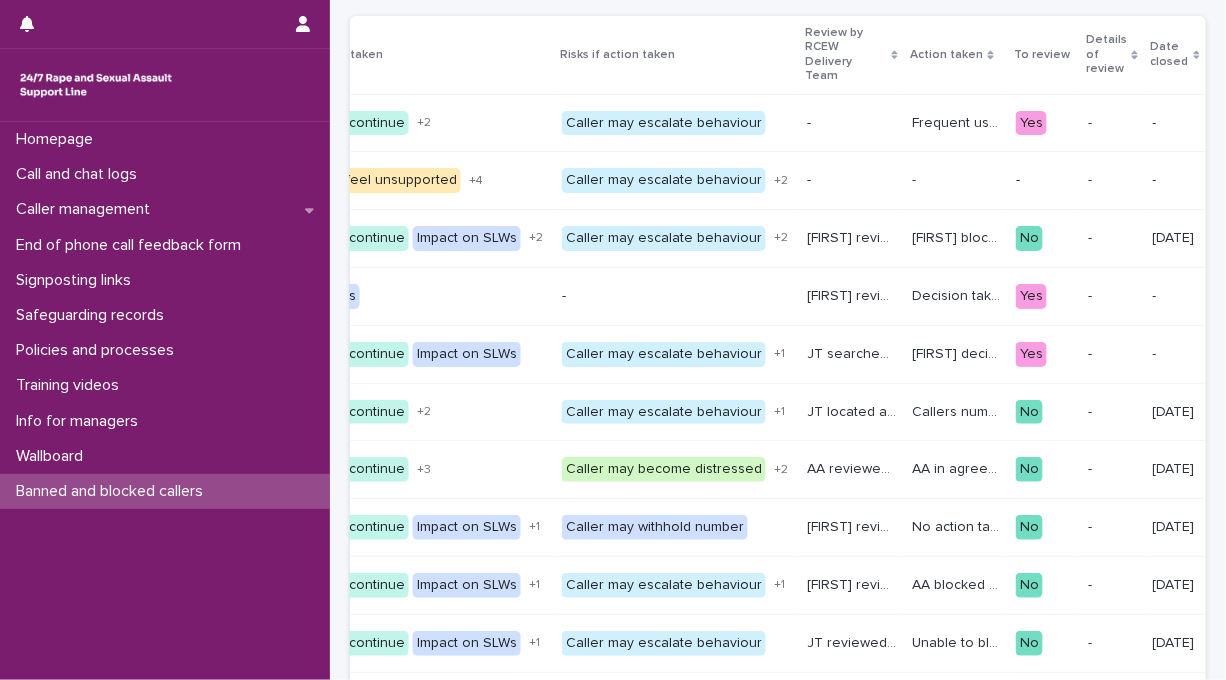 click on "Frequent user profile created anon (sister CSA)" at bounding box center [958, 121] 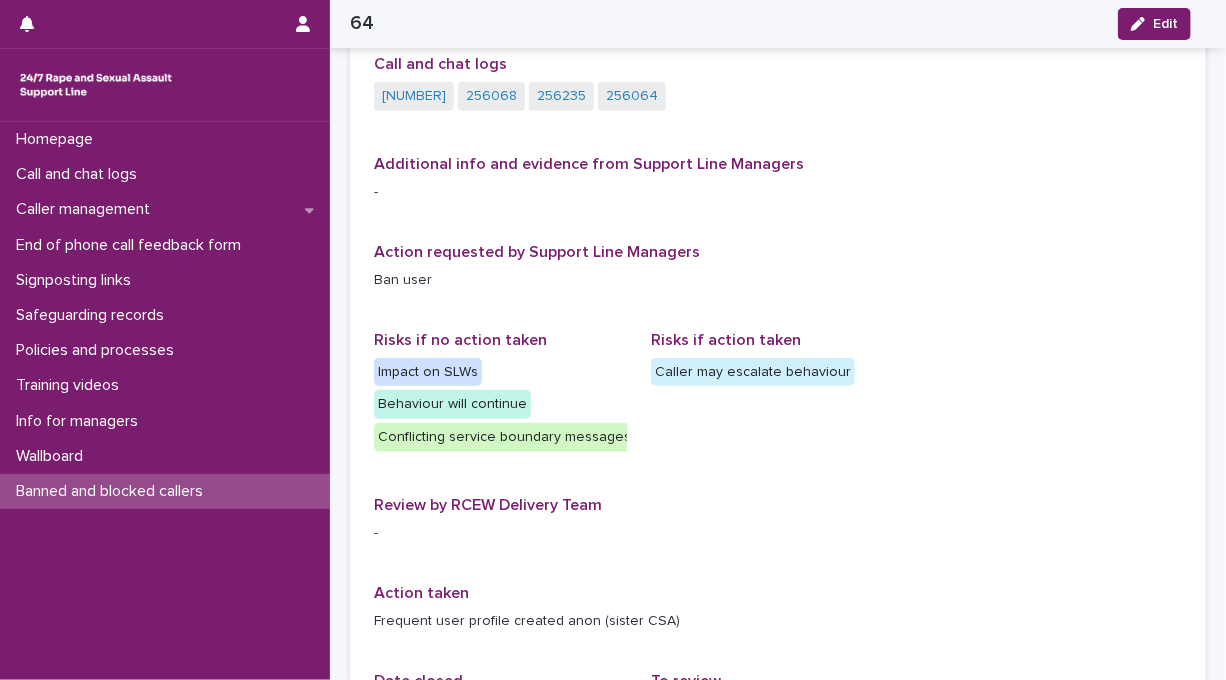 scroll, scrollTop: 414, scrollLeft: 0, axis: vertical 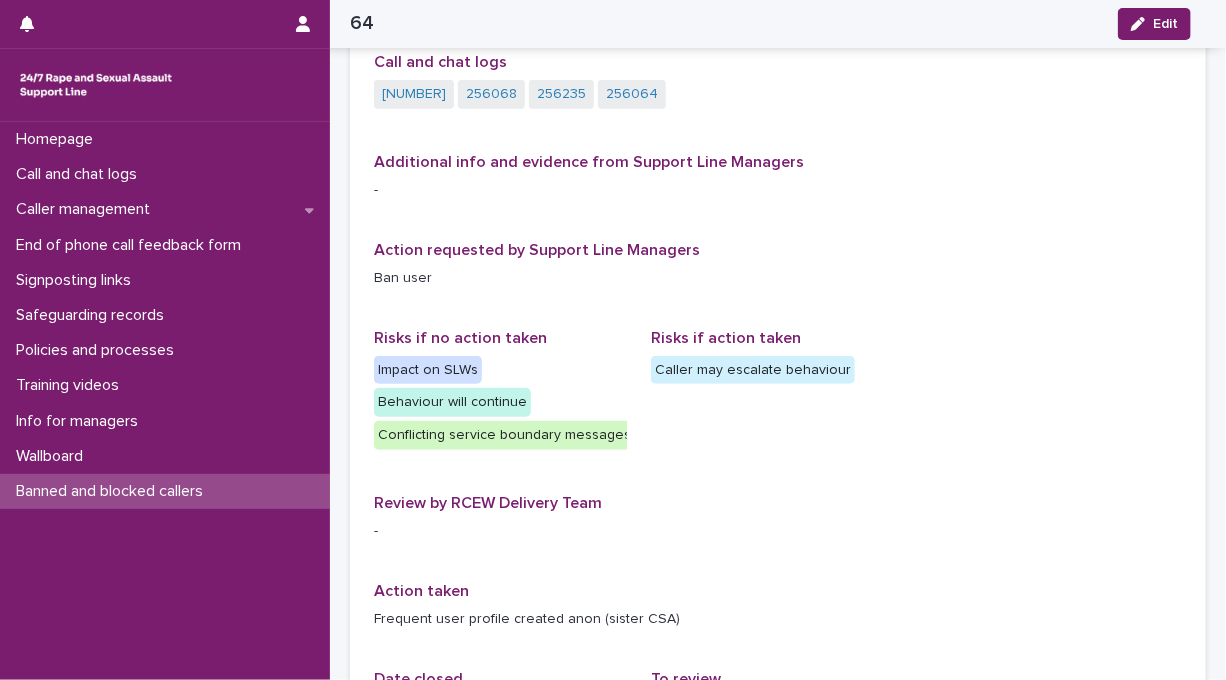 click on "Homepage Call and chat logs Caller management End of phone call feedback form Signposting links Safeguarding records Policies and processes Training videos Info for managers Wallboard Banned and blocked callers" at bounding box center [165, 401] 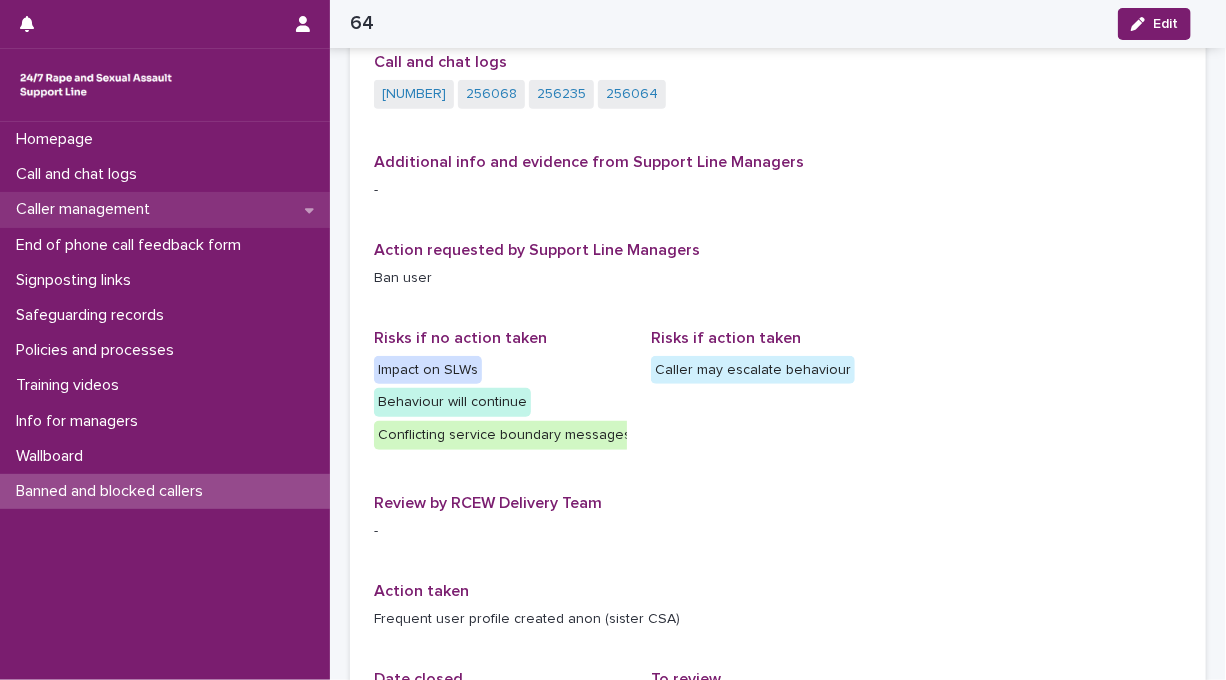 click on "Caller management" at bounding box center [87, 209] 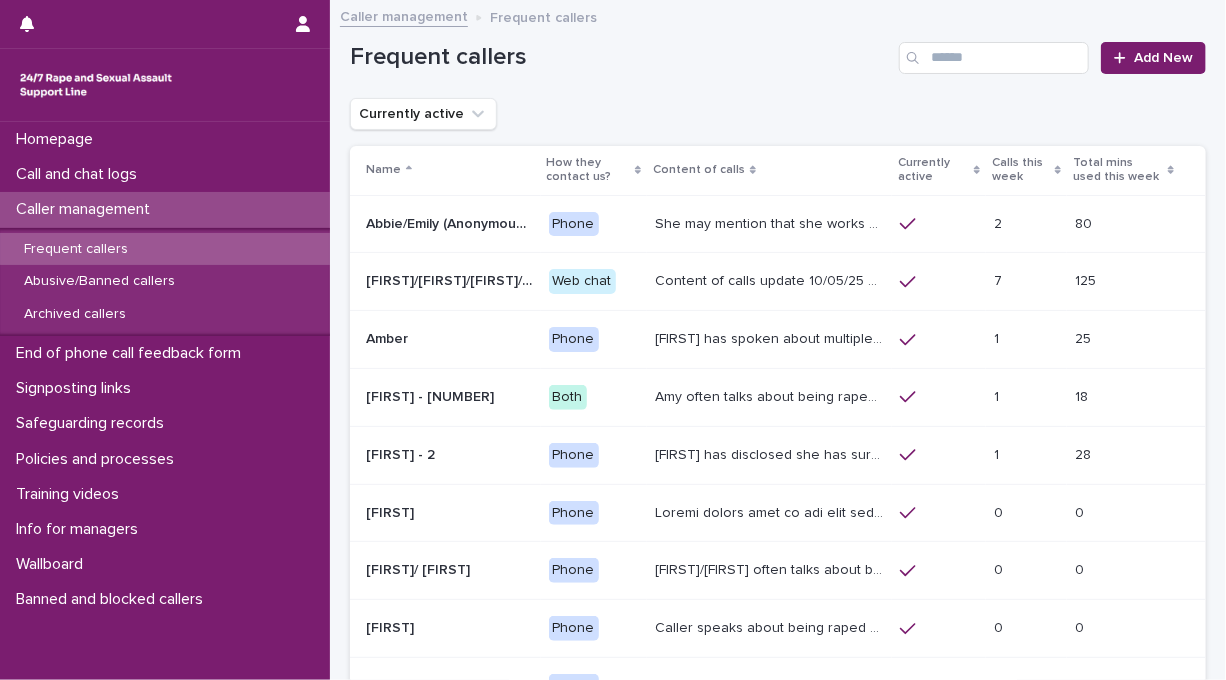 scroll, scrollTop: 0, scrollLeft: 0, axis: both 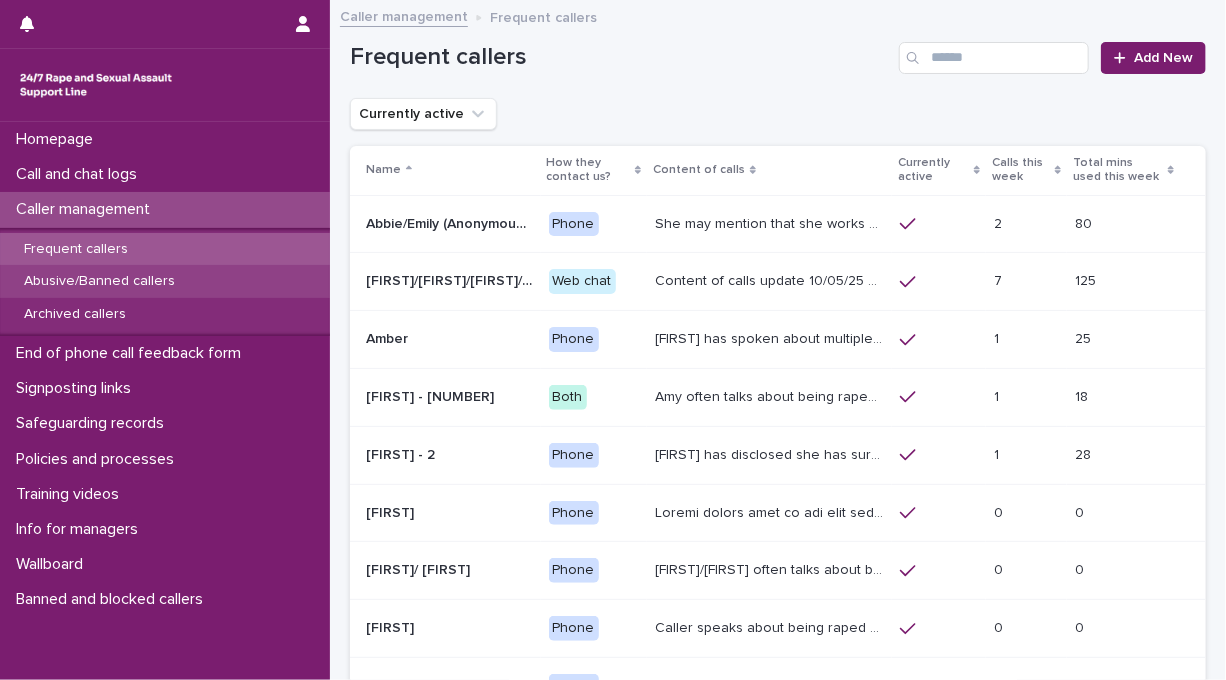 click on "Abusive/Banned callers" at bounding box center (99, 281) 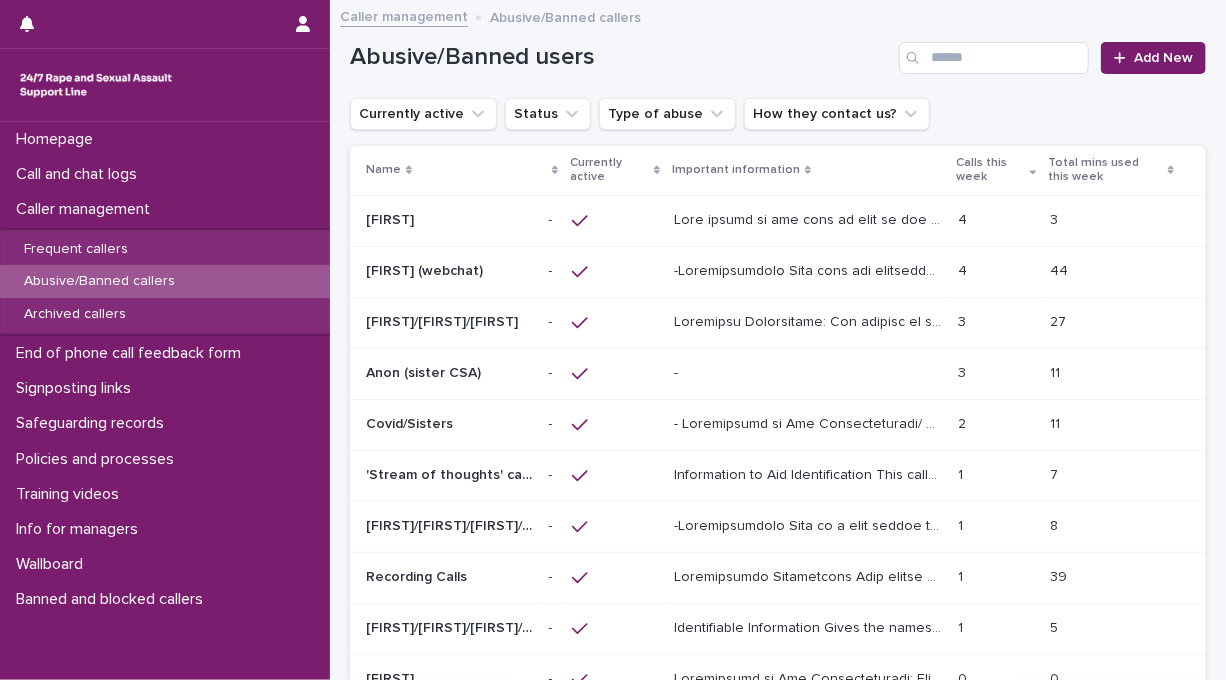scroll, scrollTop: 0, scrollLeft: 0, axis: both 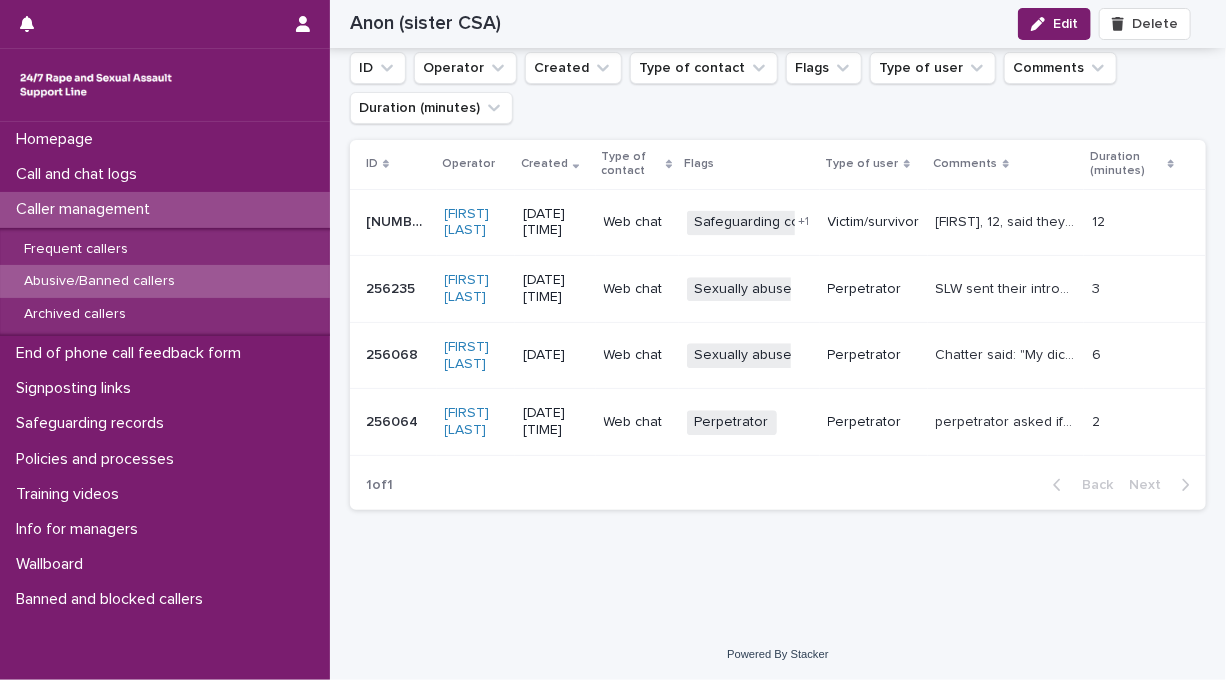 click on "Loading... Saving… Loading... Saving… Anon (sister CSA) Edit Delete Anon (sister CSA) Edit Delete Sorry, there was an error saving your record. Please try again. Please fill out the required fields below. Loading... Saving… Loading... Saving… Loading... Saving… Reason for Banning Banned (withheld number) Type of abuse Sexual abuse Escalated to the police Loading... Saving… Type of caller Abusive Reason for profile This chatter is sexually abusive, this profile is to support workers to identify them.  Information to help you recognise them Speaks in short sentences, is extremely graphic. Uses the word pussy  in most chats.  How they contact us Web chat Content of calls Chatter discusses raping their young sister while on the chat. May also discuss being the sister who is being raped.  Signposting ******                                         •••                                                                     Actions                                         •••" at bounding box center (778, -545) 